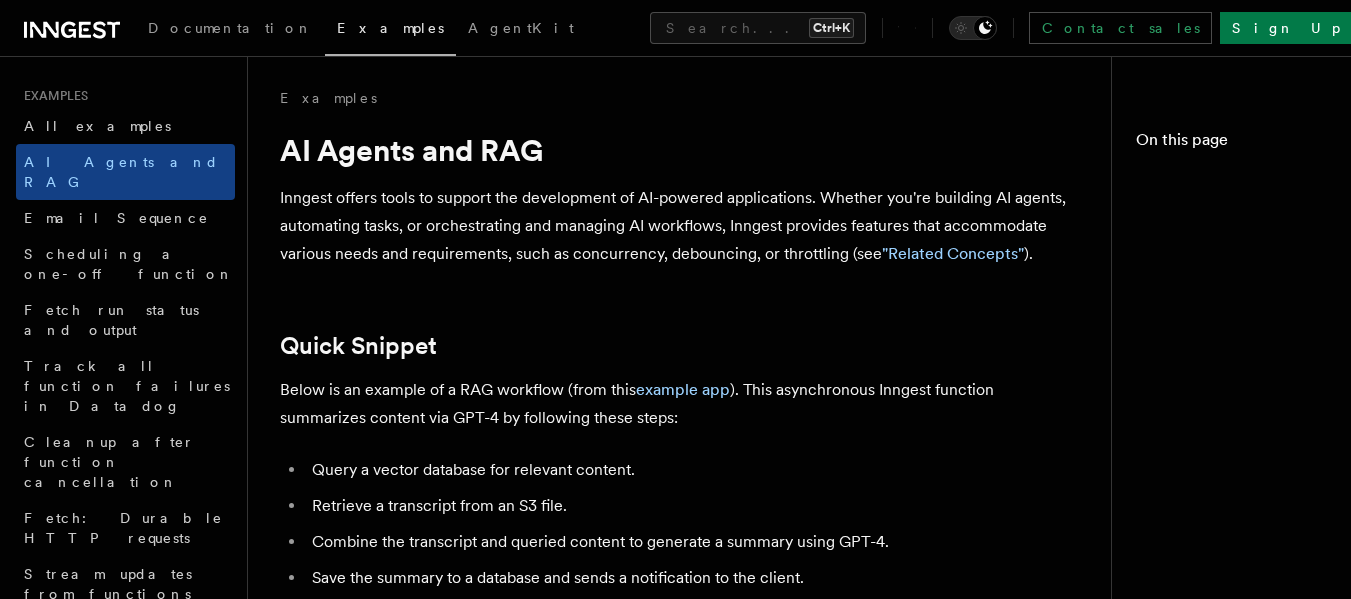 scroll, scrollTop: 0, scrollLeft: 0, axis: both 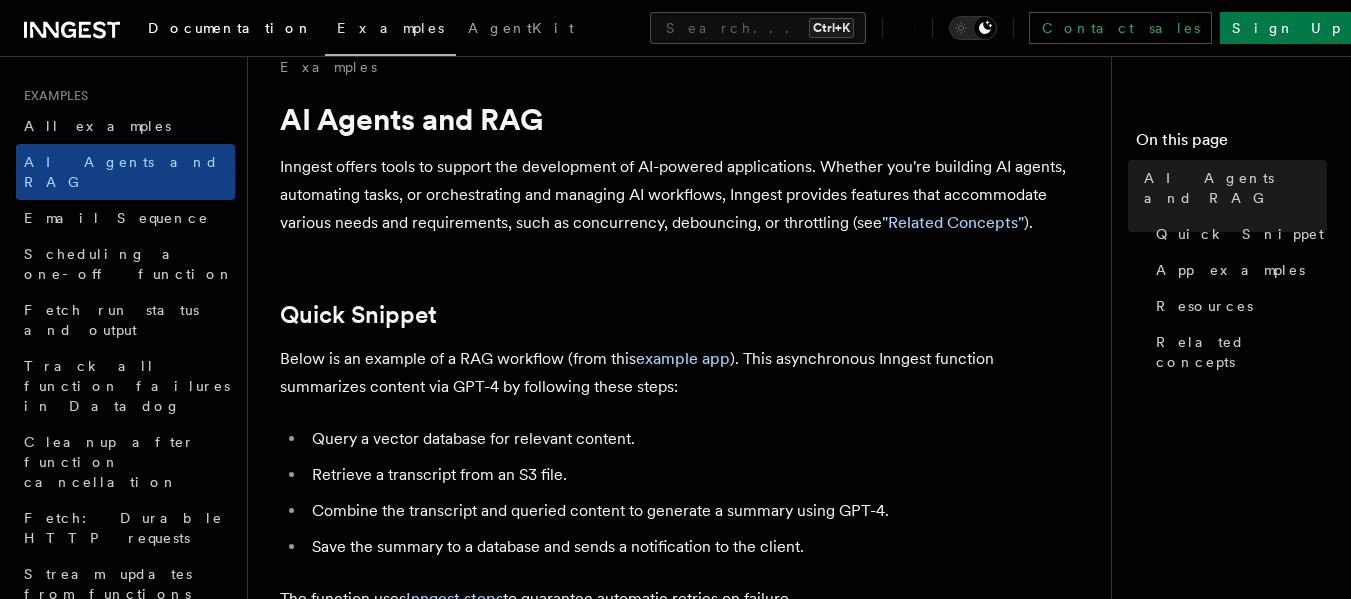 click on "Documentation" at bounding box center [230, 30] 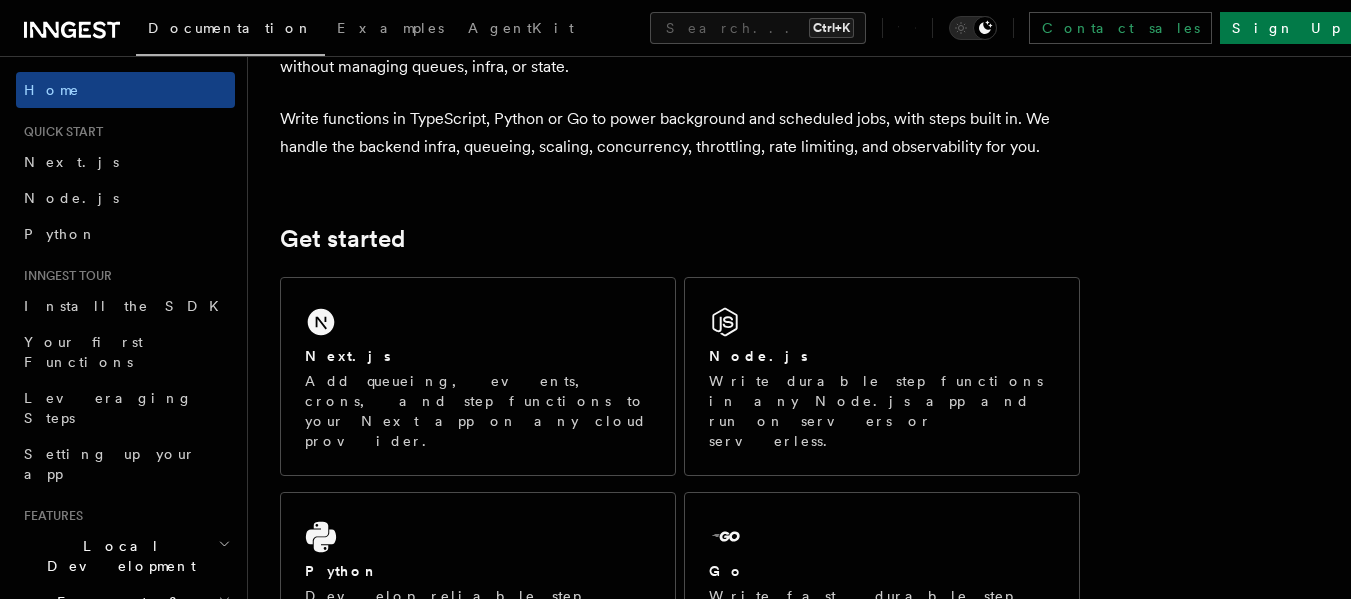 scroll, scrollTop: 139, scrollLeft: 0, axis: vertical 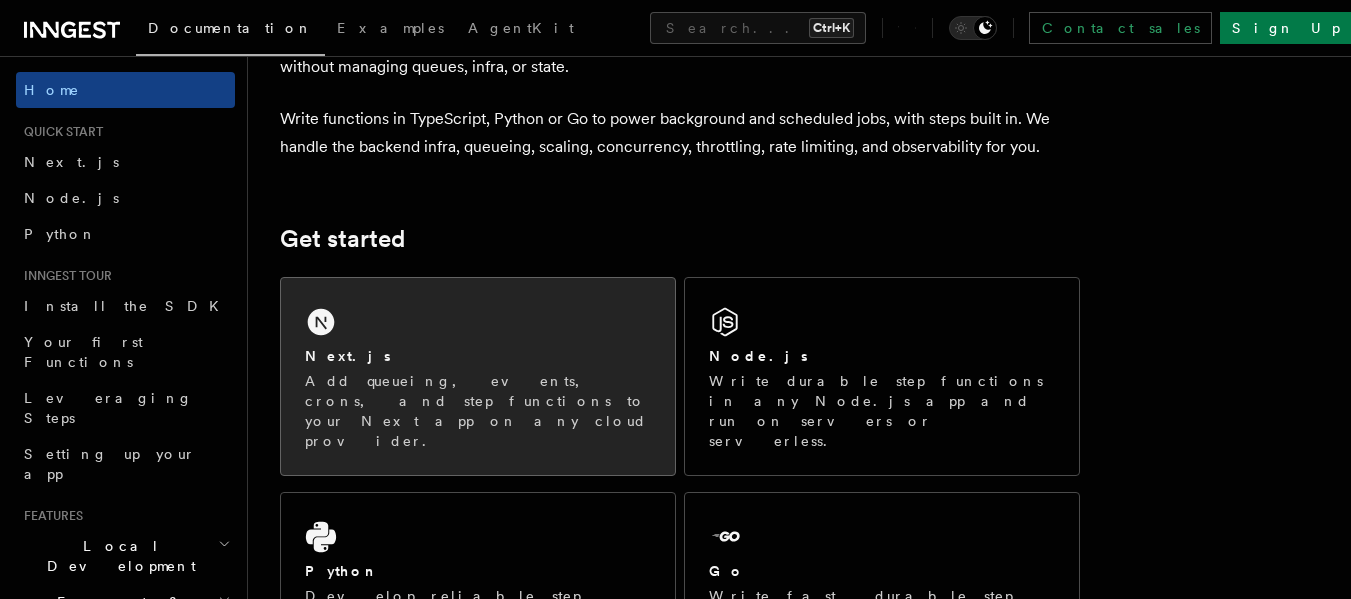 click on "Next.js Add queueing, events, crons, and step functions to your Next app on any cloud provider." at bounding box center (478, 376) 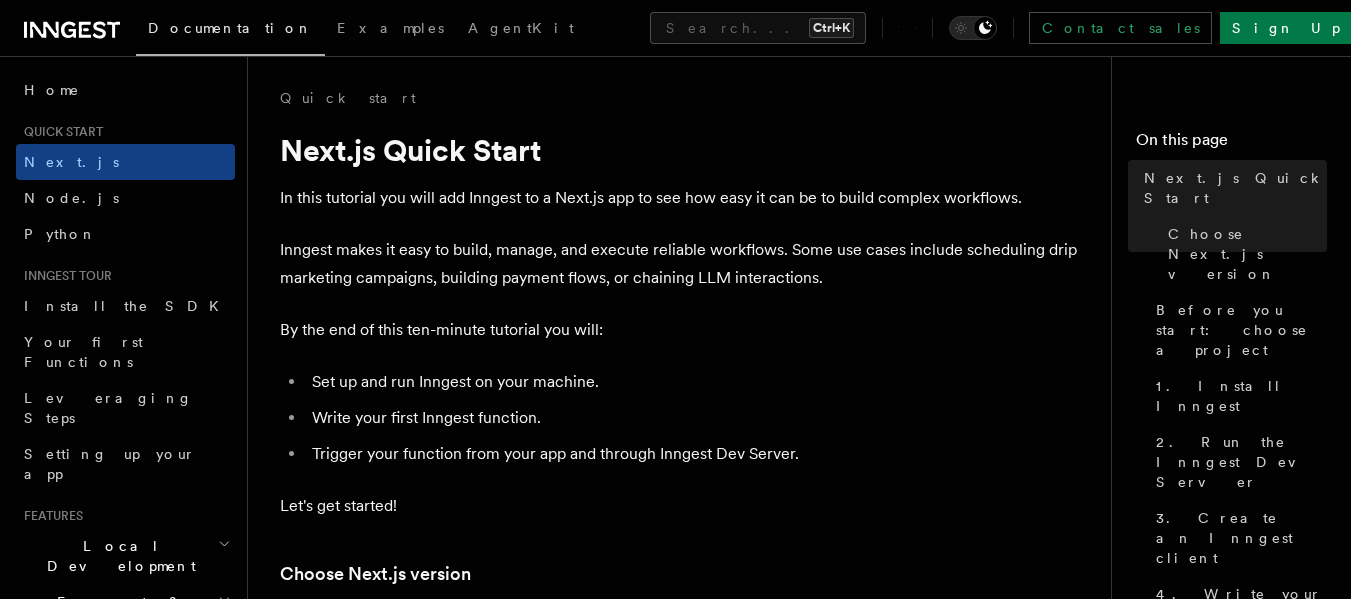 scroll, scrollTop: 43, scrollLeft: 0, axis: vertical 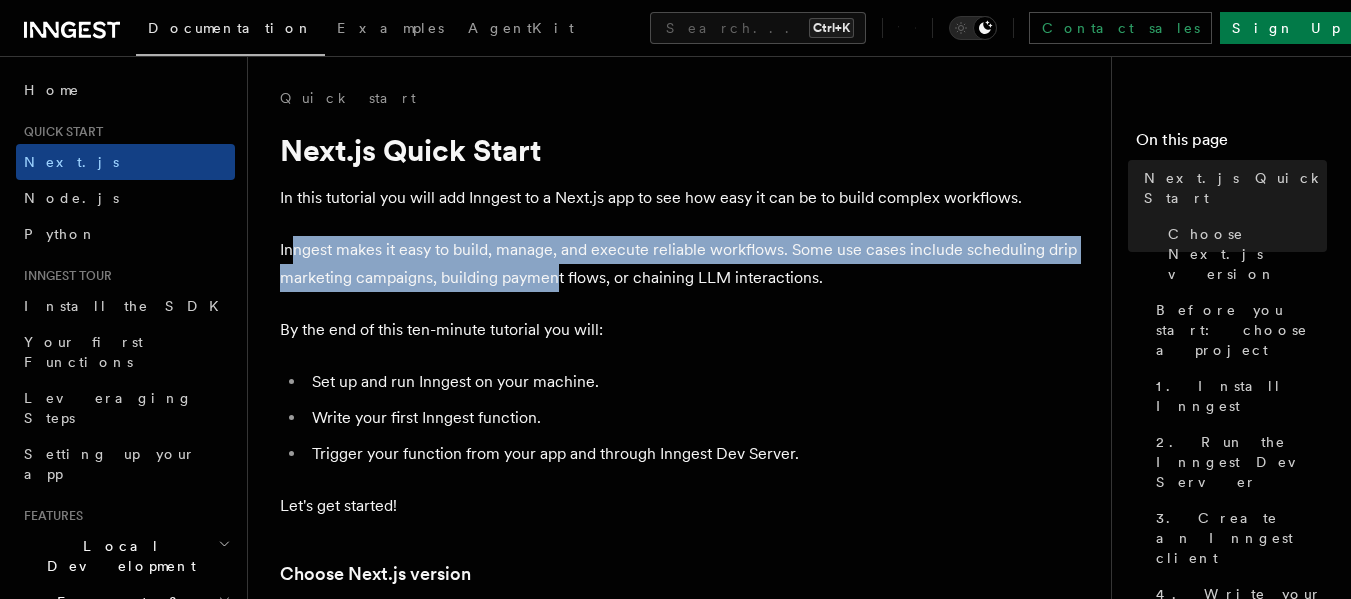 drag, startPoint x: 292, startPoint y: 255, endPoint x: 556, endPoint y: 275, distance: 264.7565 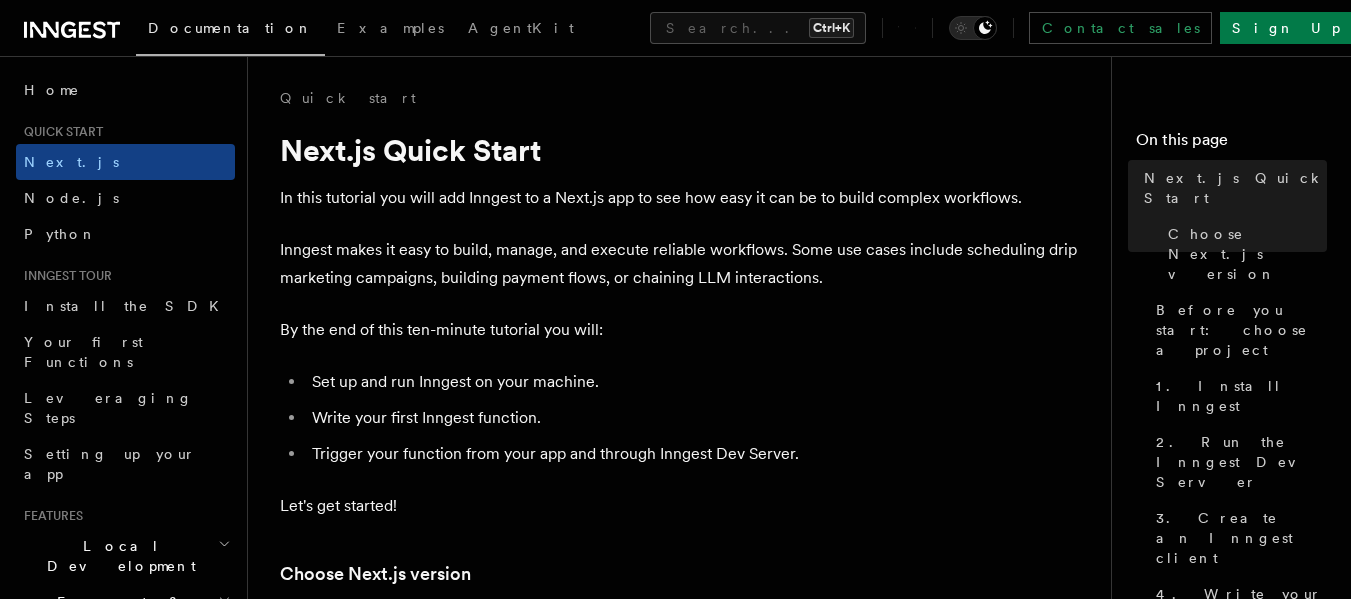 click on "Inngest makes it easy to build, manage, and execute reliable workflows. Some use cases include scheduling drip marketing campaigns, building payment flows, or chaining LLM interactions." at bounding box center (680, 264) 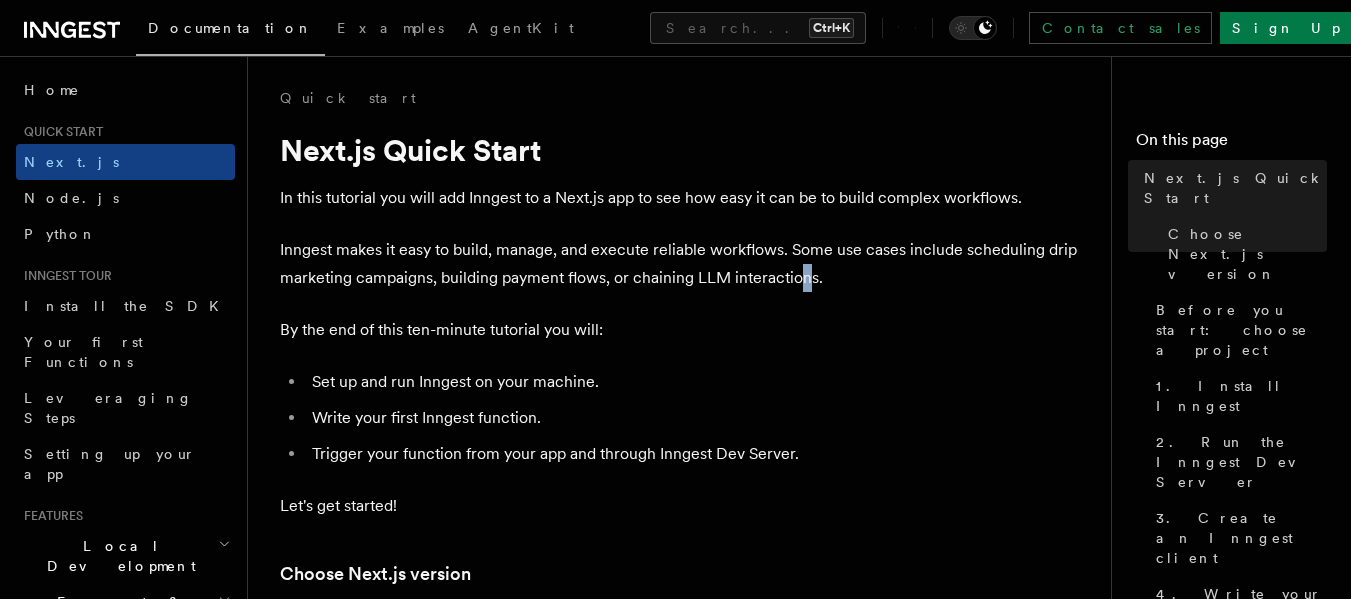 click on "Inngest makes it easy to build, manage, and execute reliable workflows. Some use cases include scheduling drip marketing campaigns, building payment flows, or chaining LLM interactions." at bounding box center [680, 264] 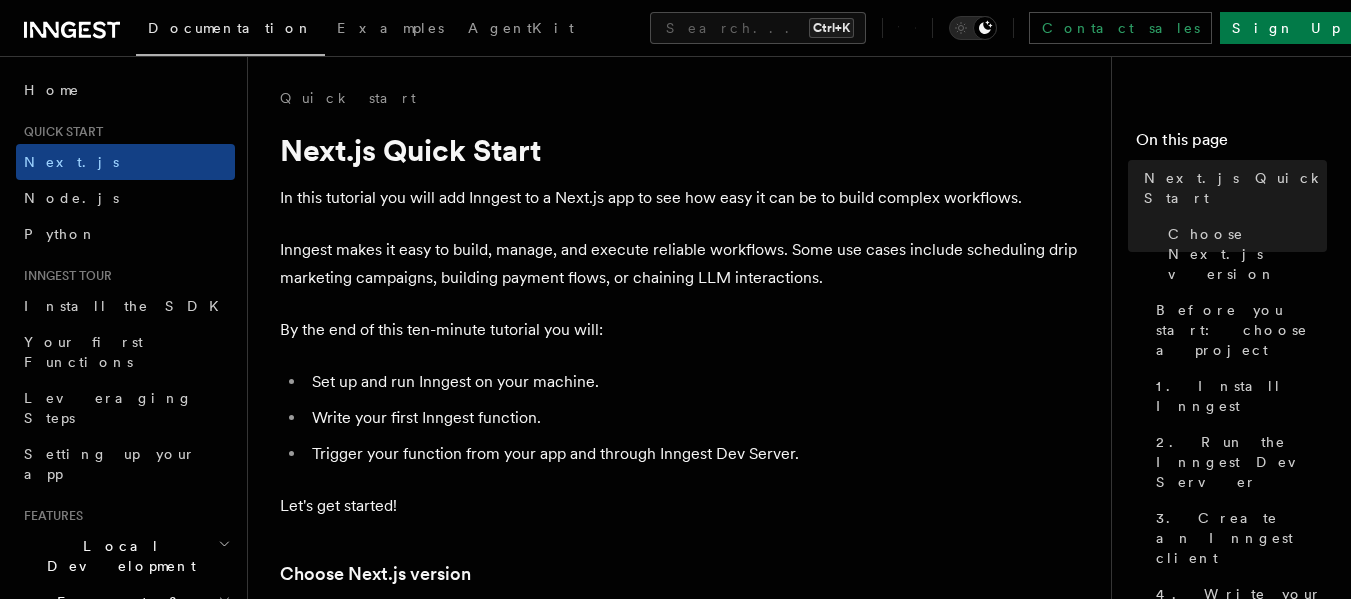 click on "Inngest makes it easy to build, manage, and execute reliable workflows. Some use cases include scheduling drip marketing campaigns, building payment flows, or chaining LLM interactions." at bounding box center [680, 264] 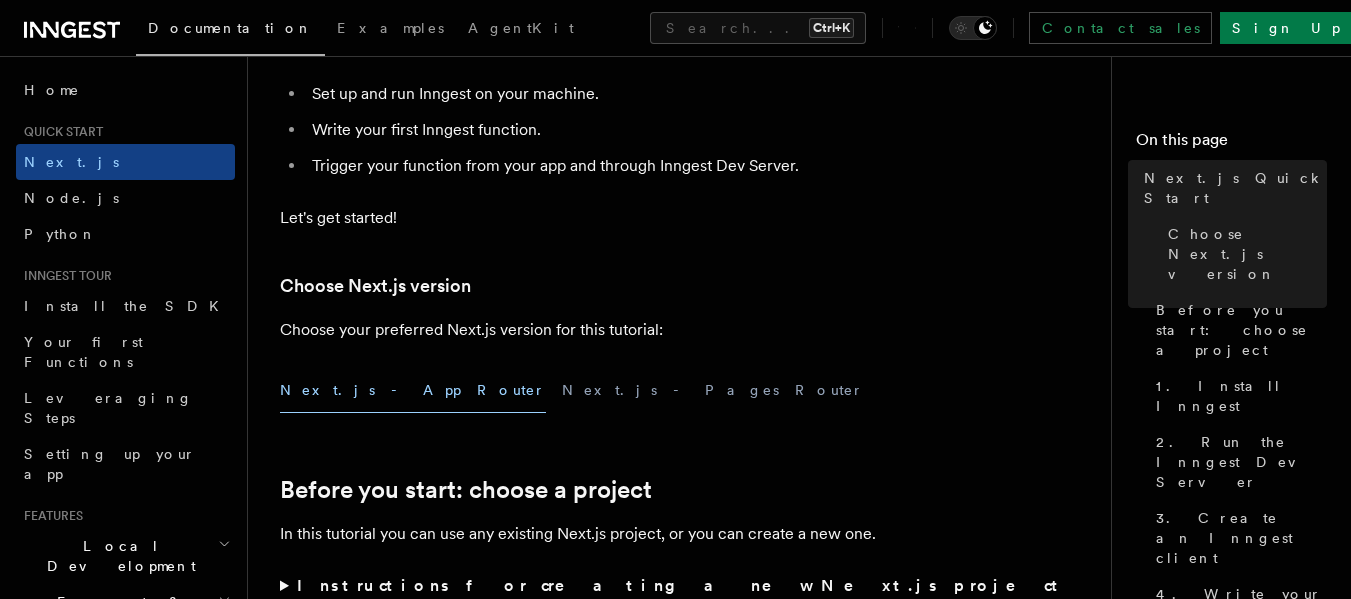 scroll, scrollTop: 400, scrollLeft: 0, axis: vertical 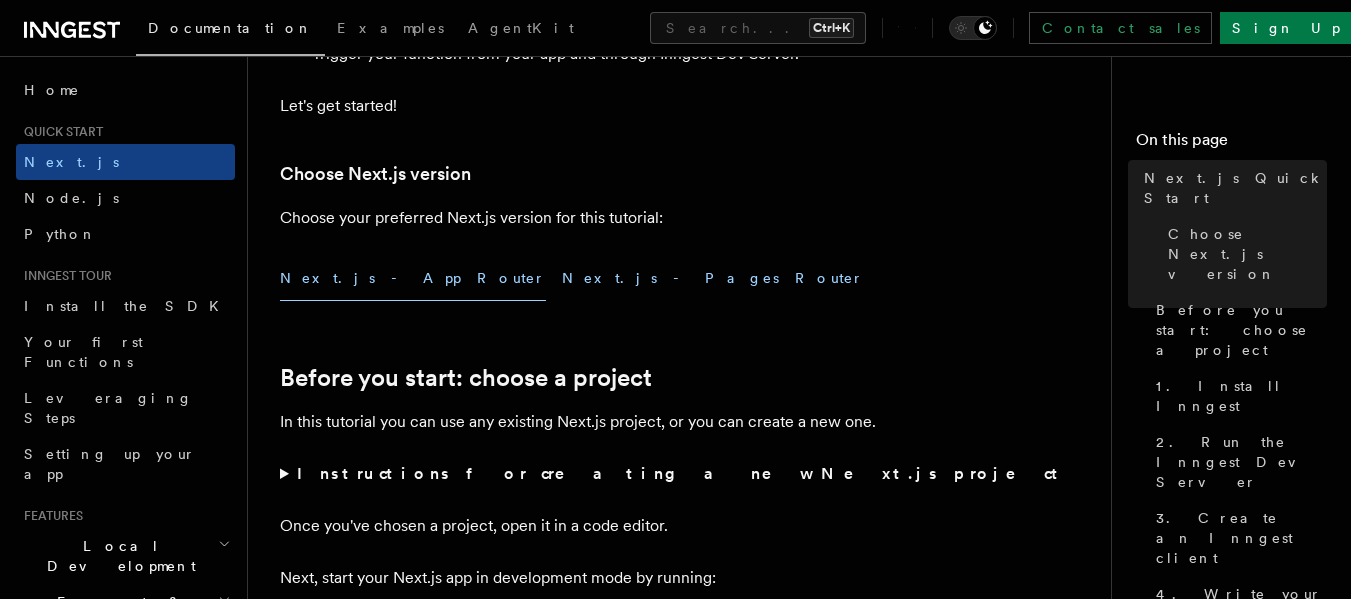 drag, startPoint x: 525, startPoint y: 297, endPoint x: 512, endPoint y: 285, distance: 17.691807 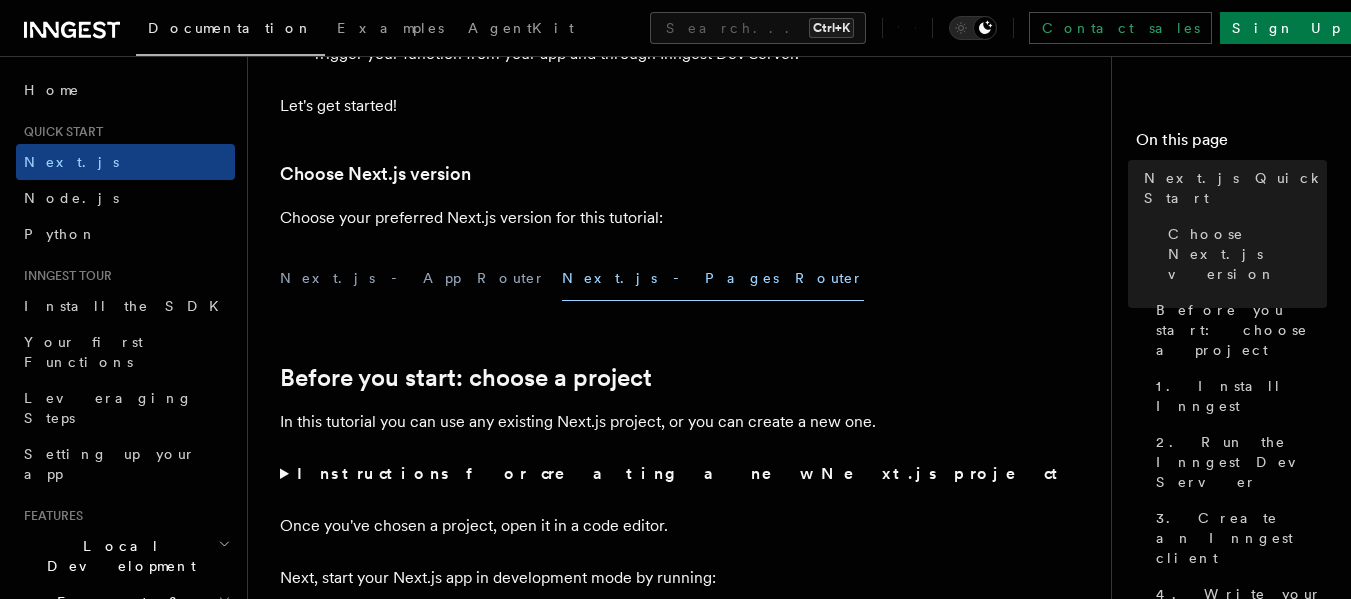 drag, startPoint x: 511, startPoint y: 284, endPoint x: 491, endPoint y: 285, distance: 20.024984 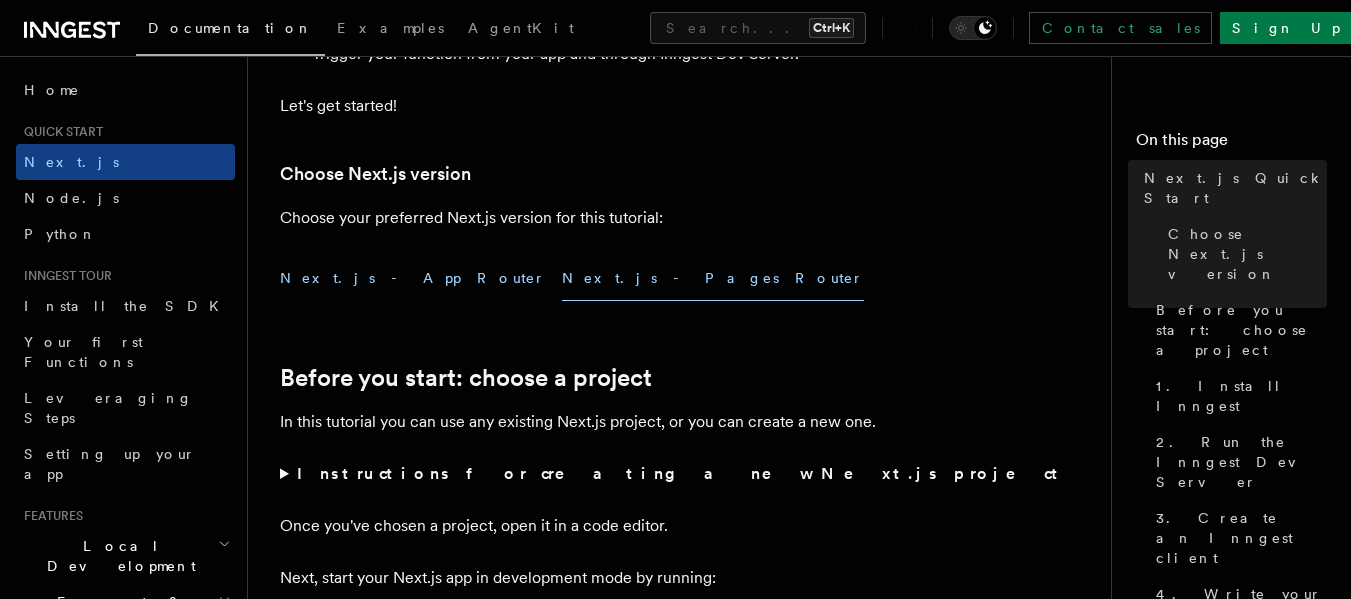 click on "Next.js - App Router" at bounding box center (413, 278) 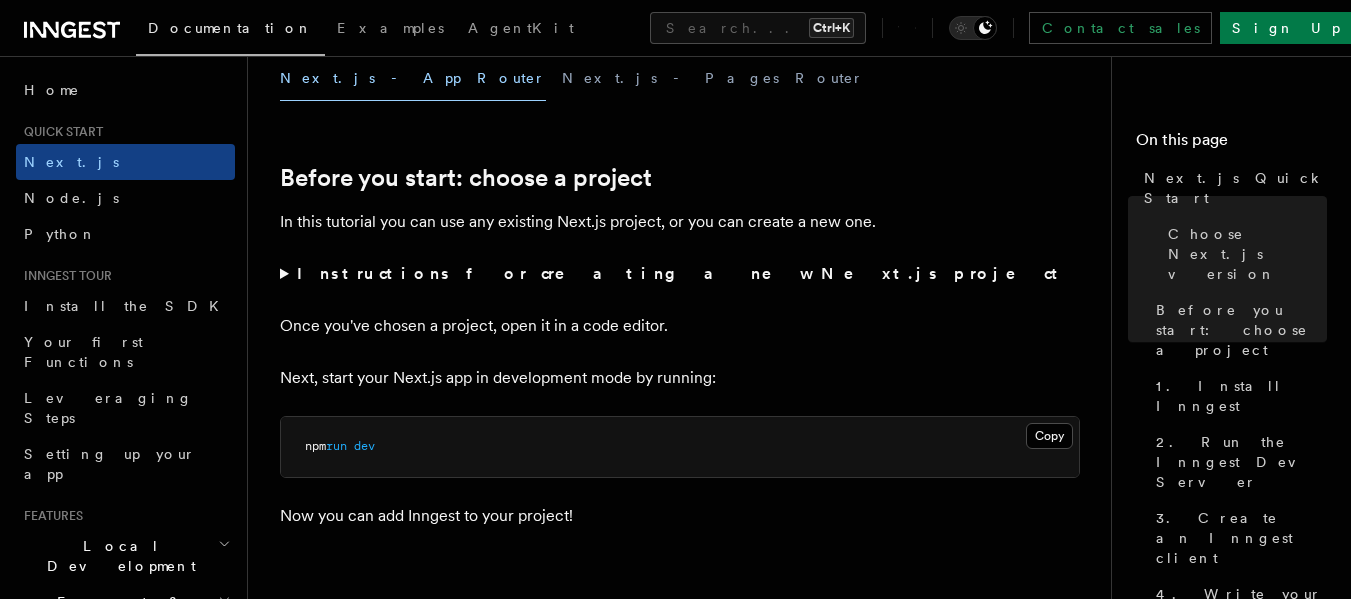 click on "Instructions for creating a new Next.js project" at bounding box center (681, 273) 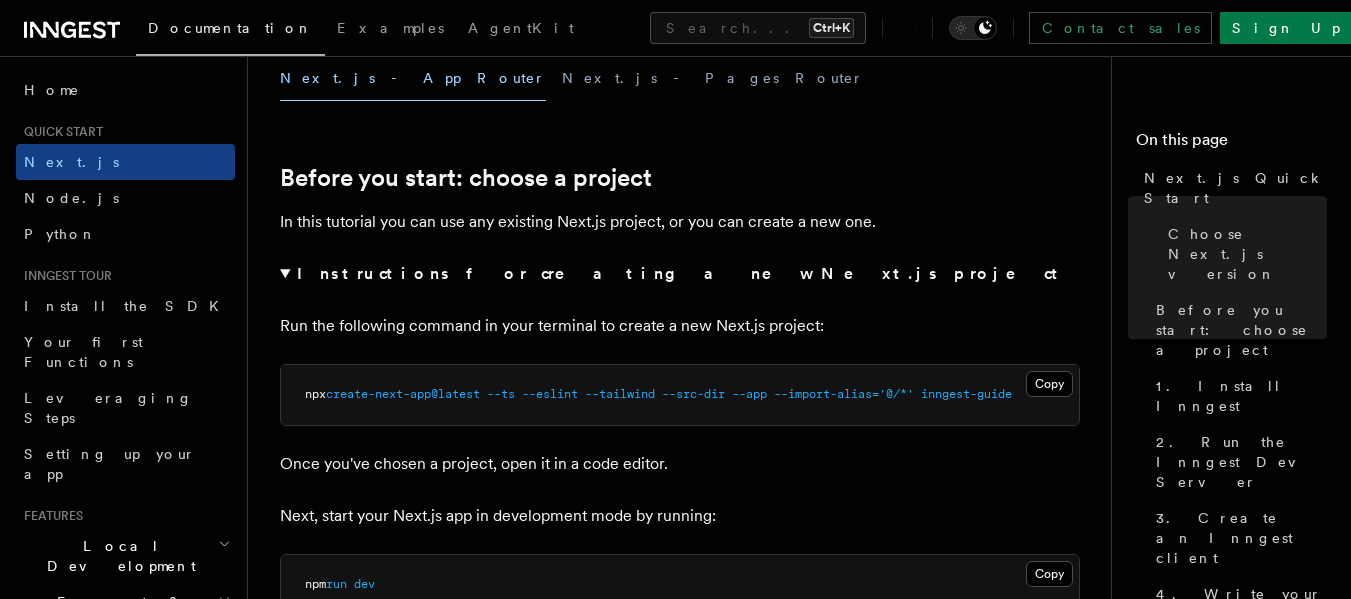 scroll, scrollTop: 700, scrollLeft: 0, axis: vertical 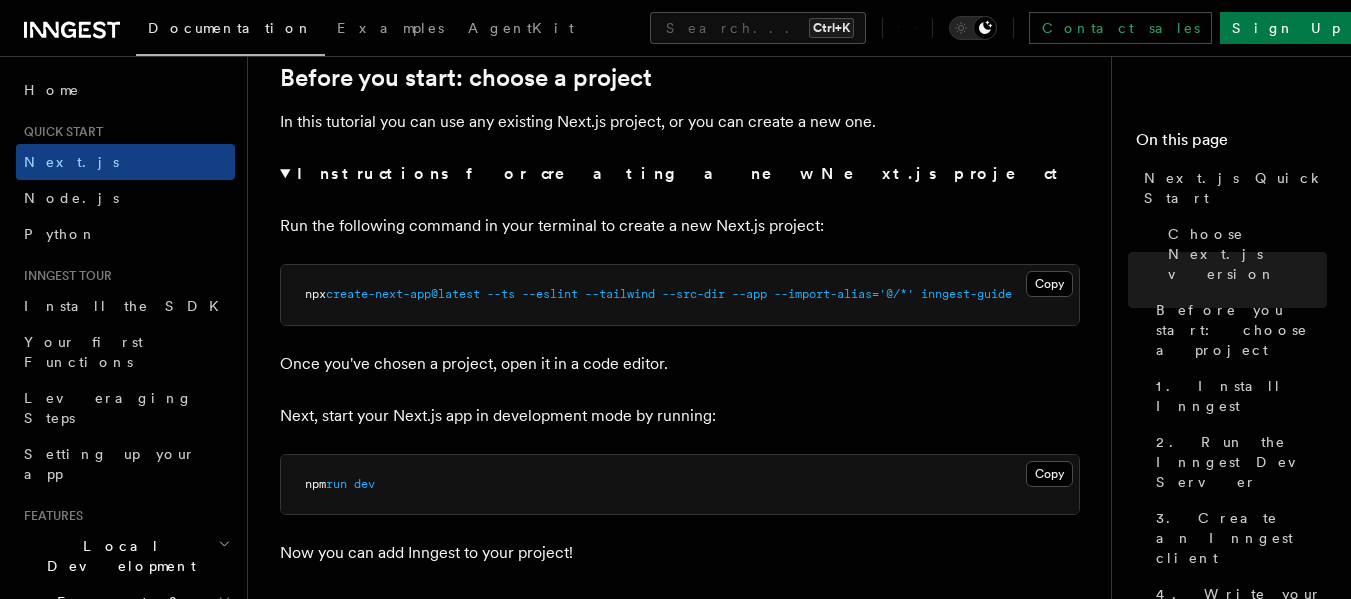 click on "inngest-guide" at bounding box center [966, 294] 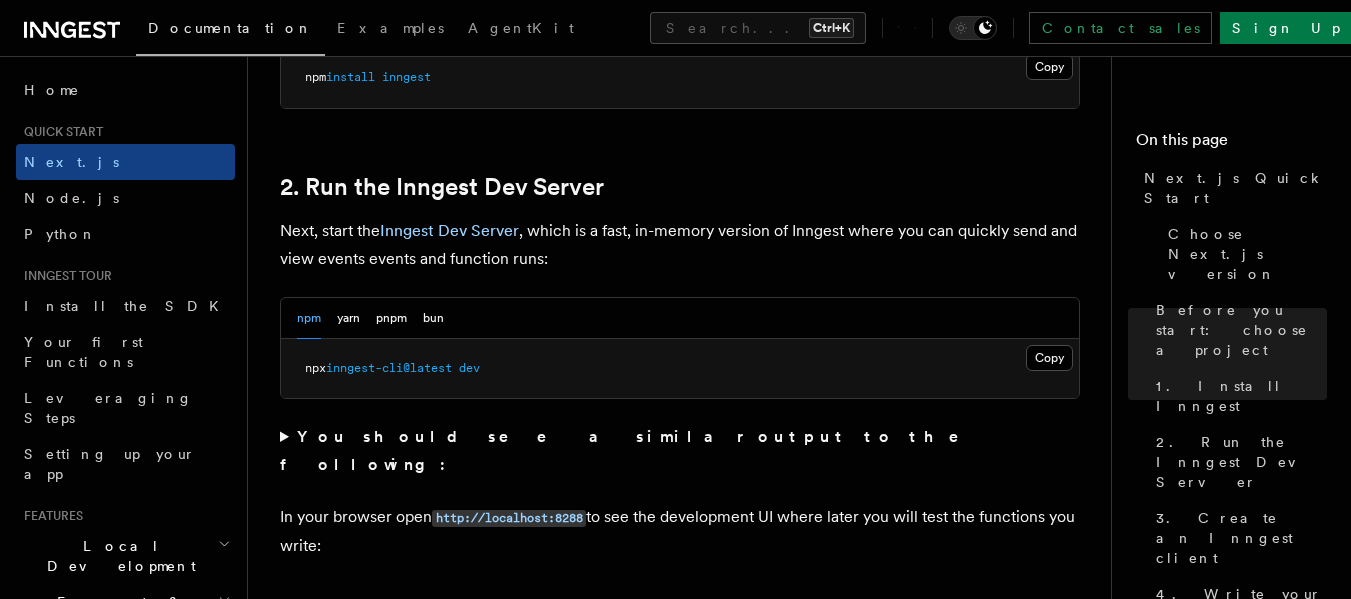 scroll, scrollTop: 1450, scrollLeft: 0, axis: vertical 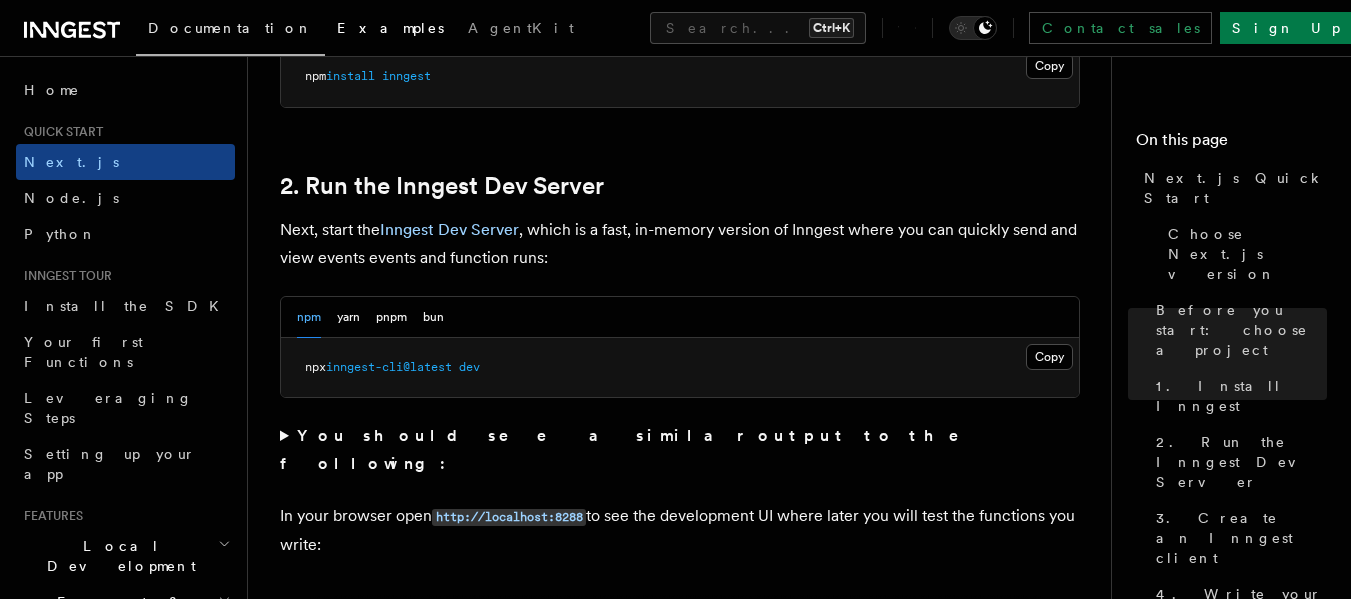 click on "Examples" at bounding box center (390, 28) 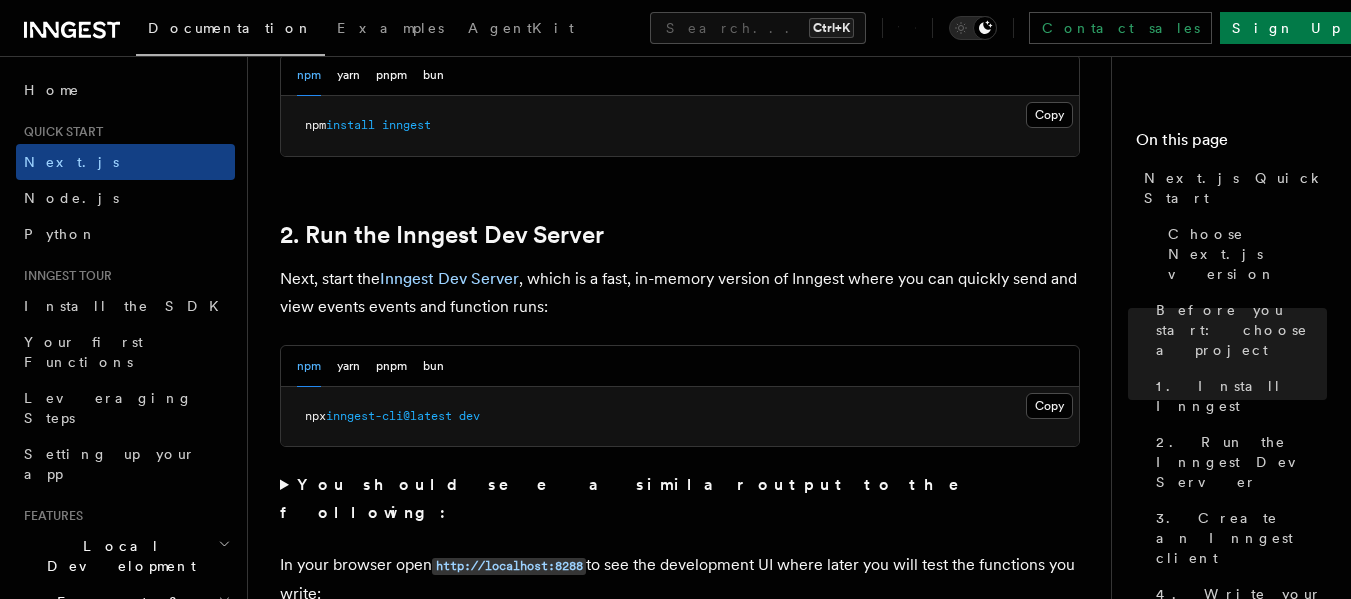 scroll, scrollTop: 1402, scrollLeft: 0, axis: vertical 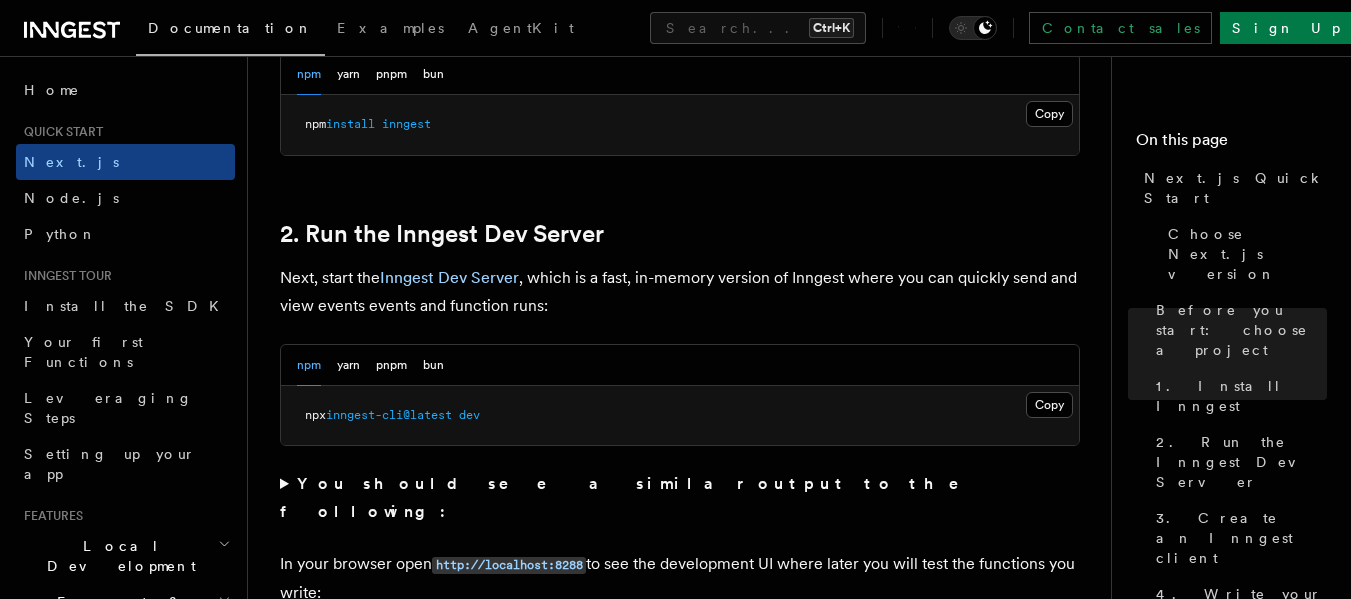 click on "npm yarn pnpm bun" at bounding box center [680, 365] 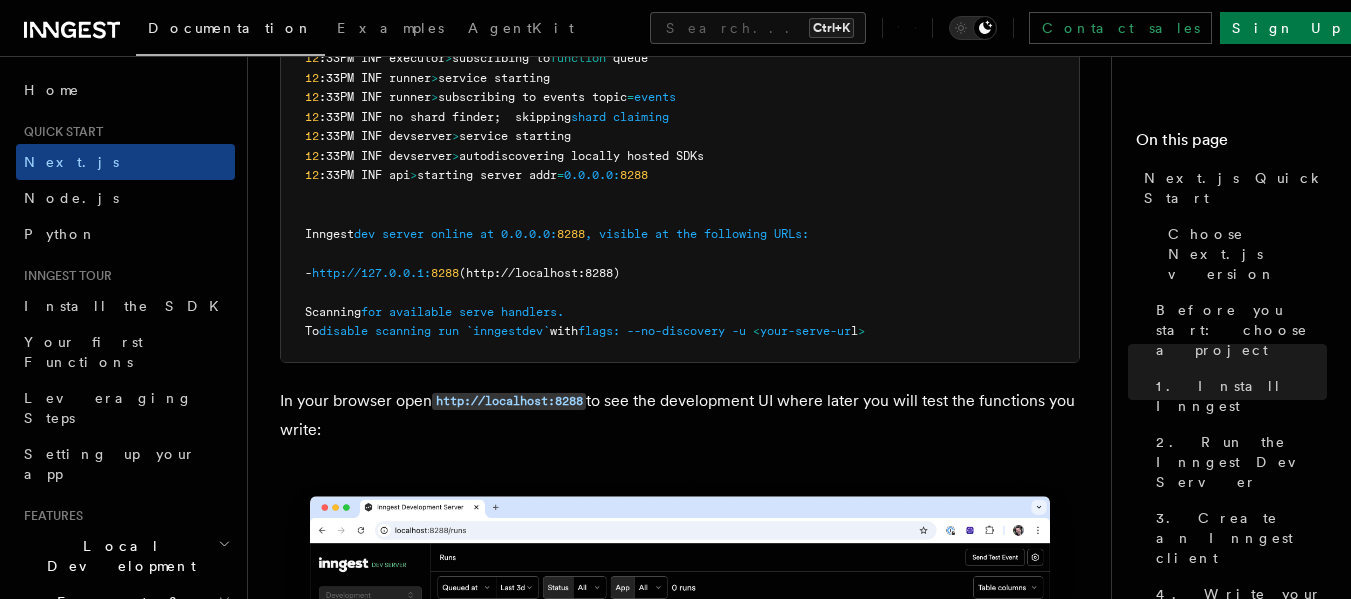 scroll, scrollTop: 2102, scrollLeft: 0, axis: vertical 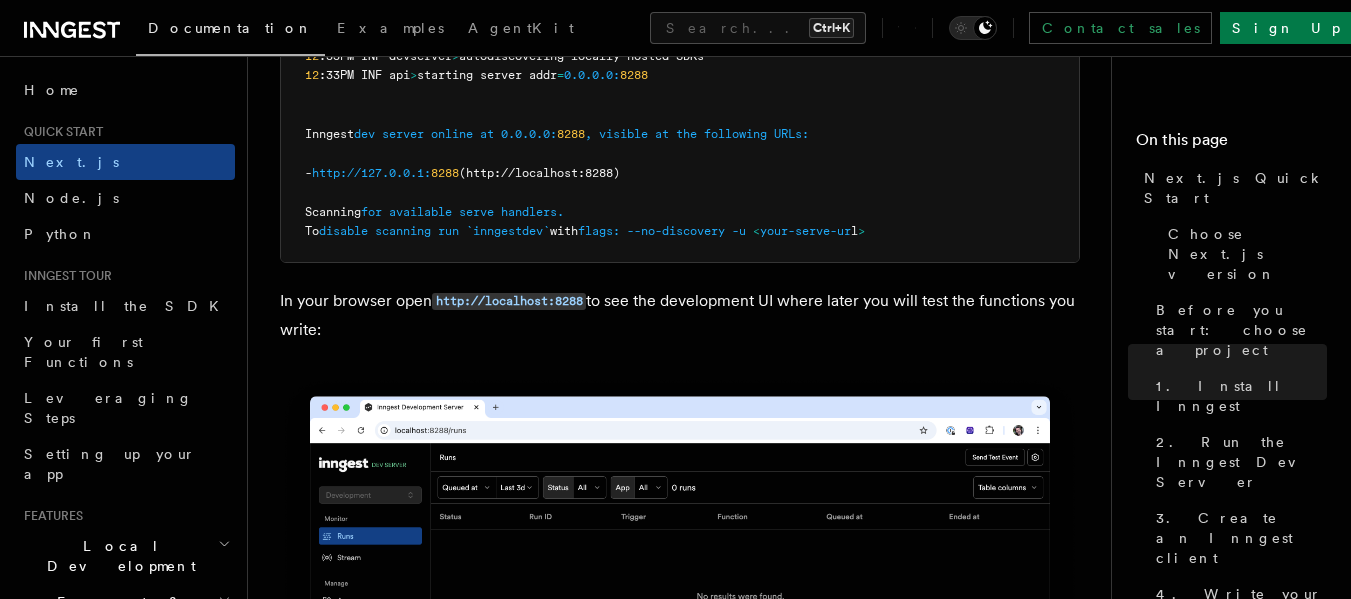 drag, startPoint x: 417, startPoint y: 471, endPoint x: 427, endPoint y: 463, distance: 12.806249 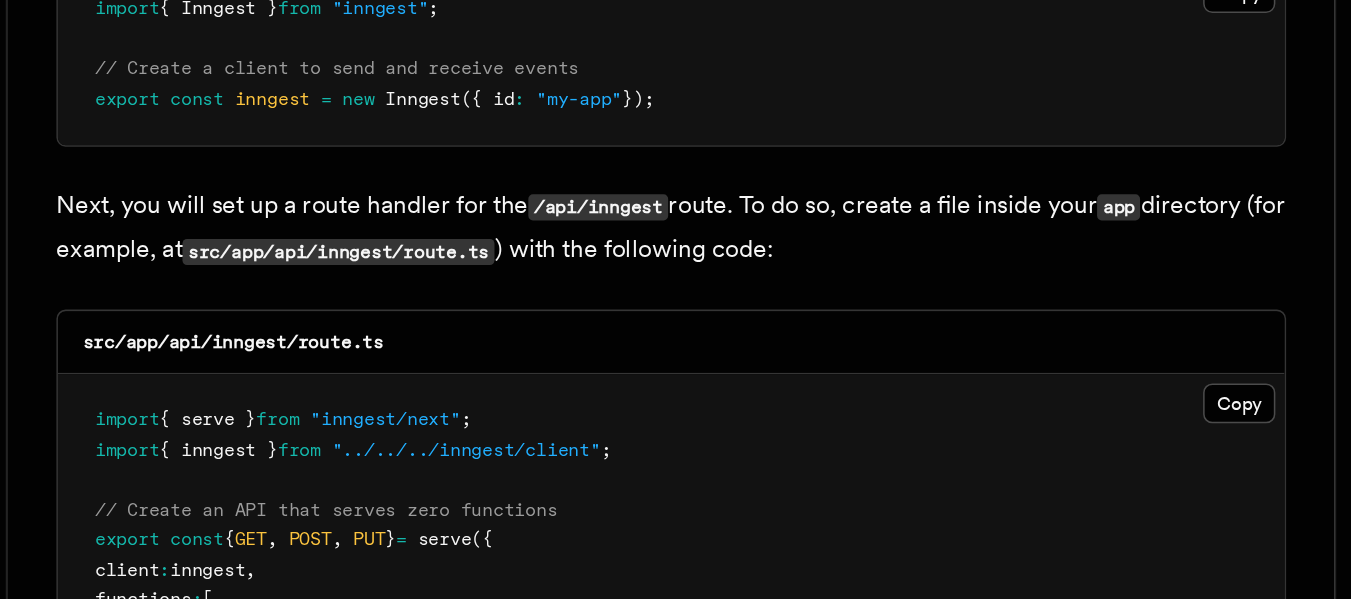 scroll, scrollTop: 3157, scrollLeft: 0, axis: vertical 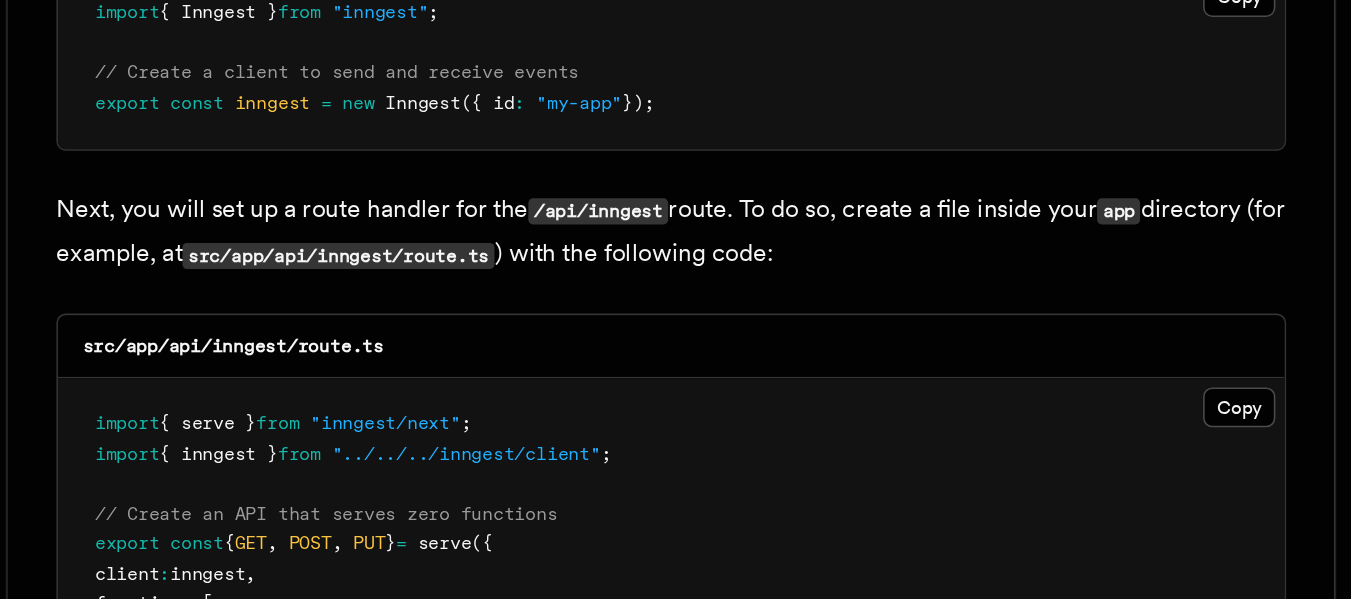 drag, startPoint x: 685, startPoint y: 408, endPoint x: 635, endPoint y: 414, distance: 50.358715 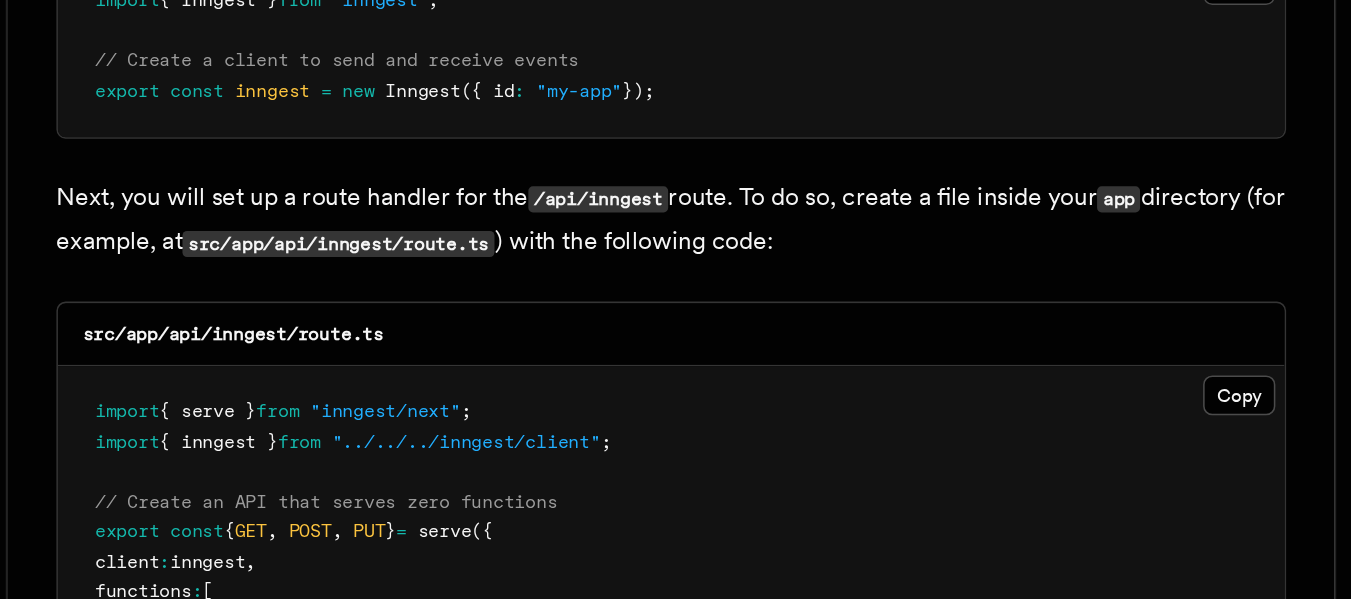 scroll, scrollTop: 3207, scrollLeft: 0, axis: vertical 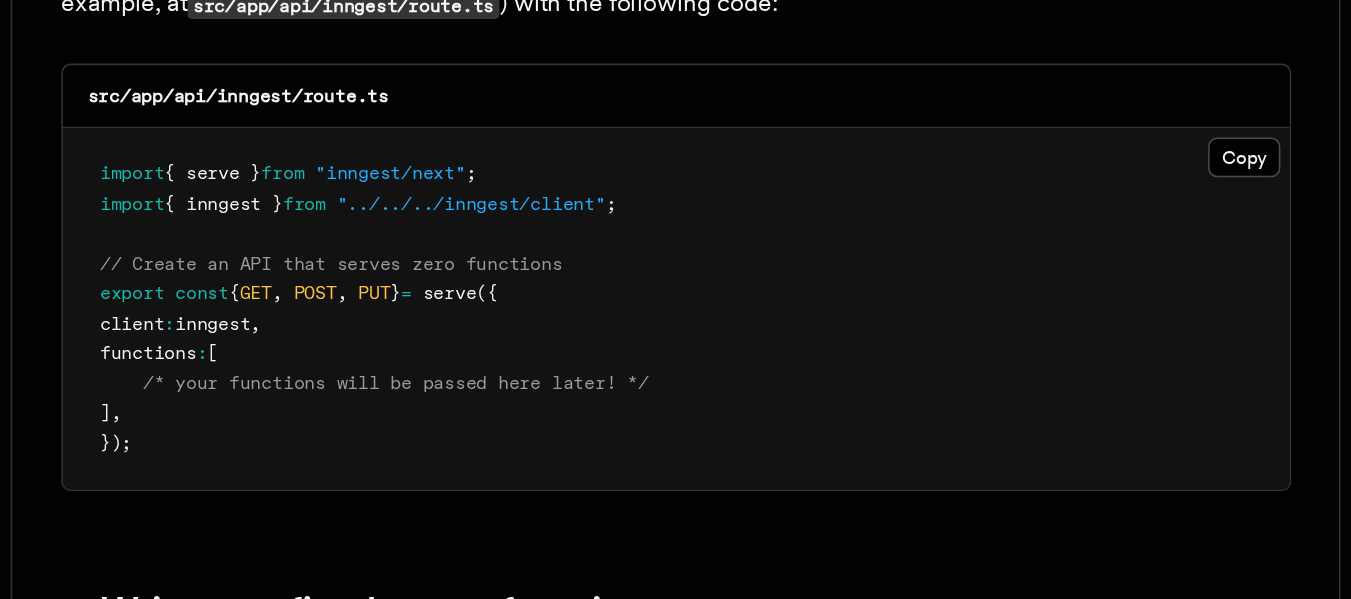 drag, startPoint x: 489, startPoint y: 317, endPoint x: 448, endPoint y: 326, distance: 41.976185 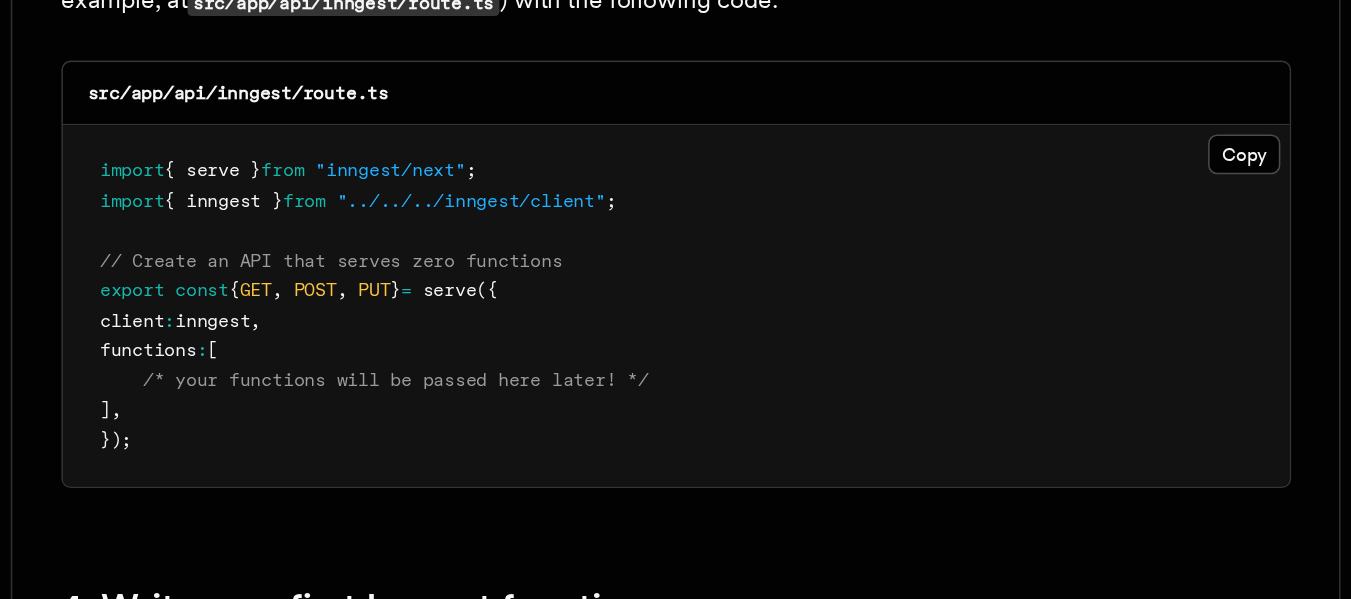 scroll, scrollTop: 3325, scrollLeft: 0, axis: vertical 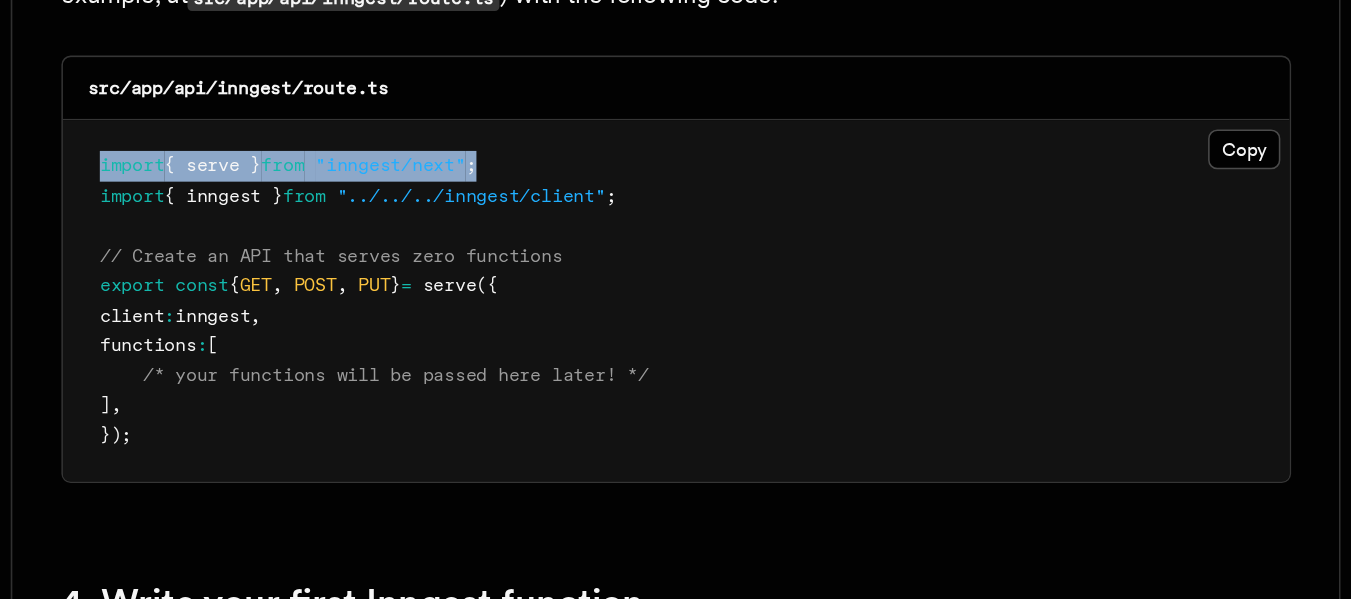 drag, startPoint x: 302, startPoint y: 289, endPoint x: 569, endPoint y: 291, distance: 267.00748 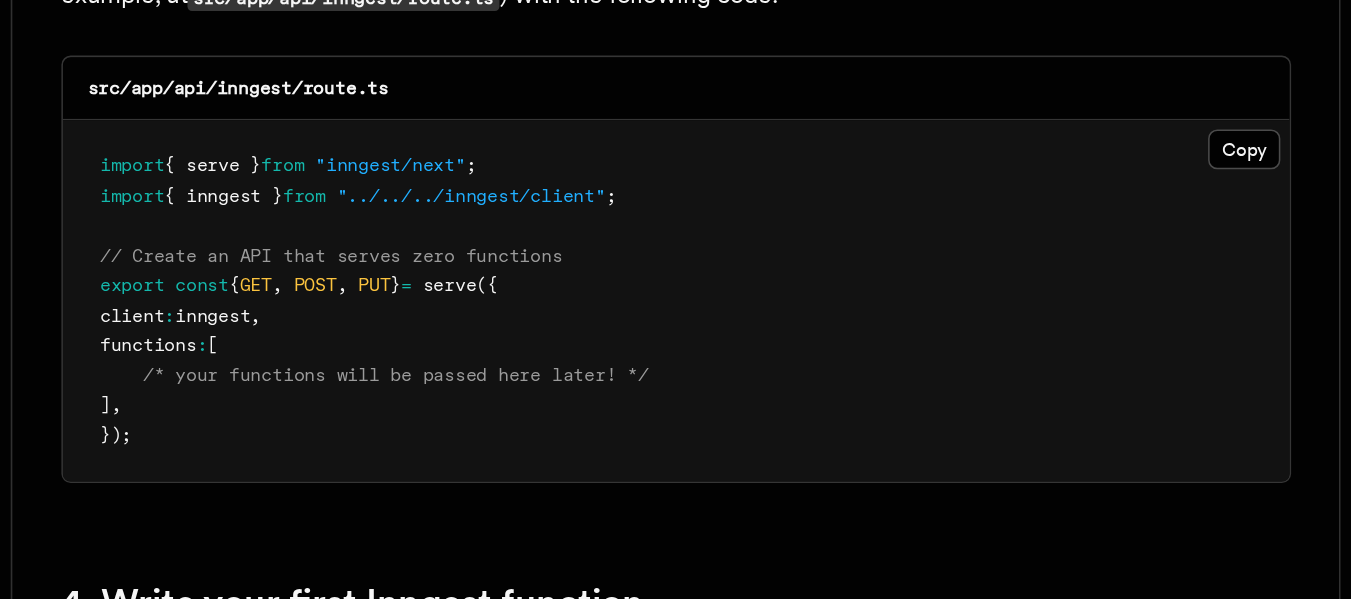 click on ""../../../inngest/client"" at bounding box center (546, 336) 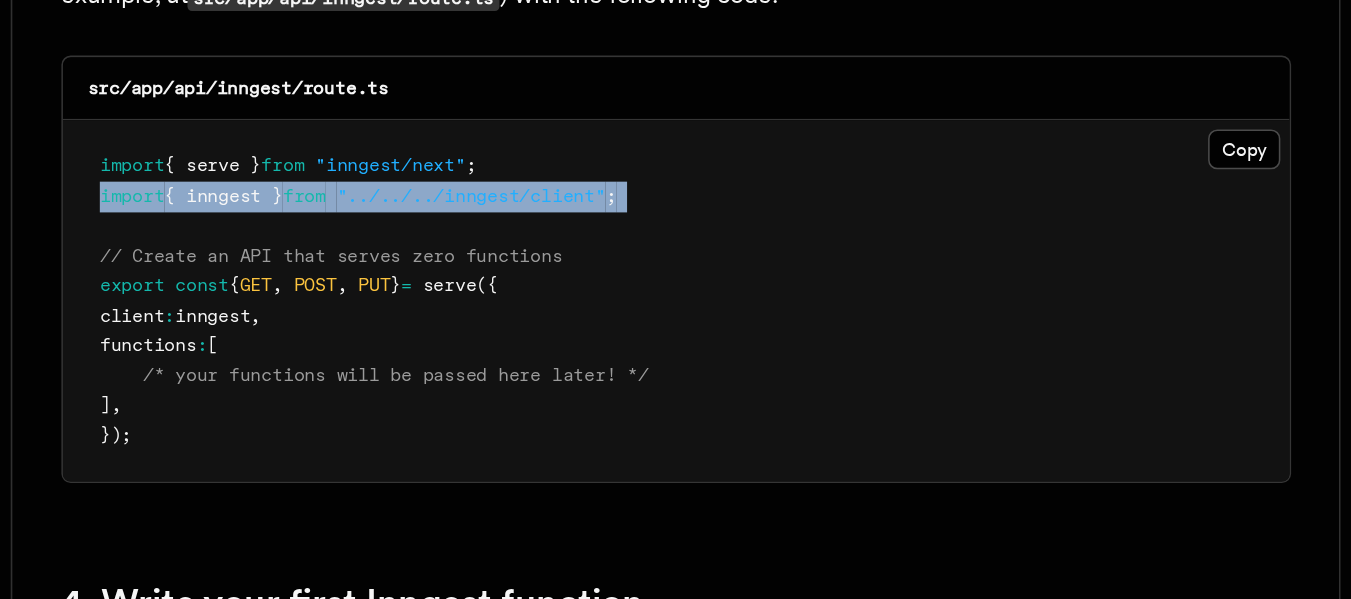 drag, startPoint x: 307, startPoint y: 308, endPoint x: 635, endPoint y: 321, distance: 328.2575 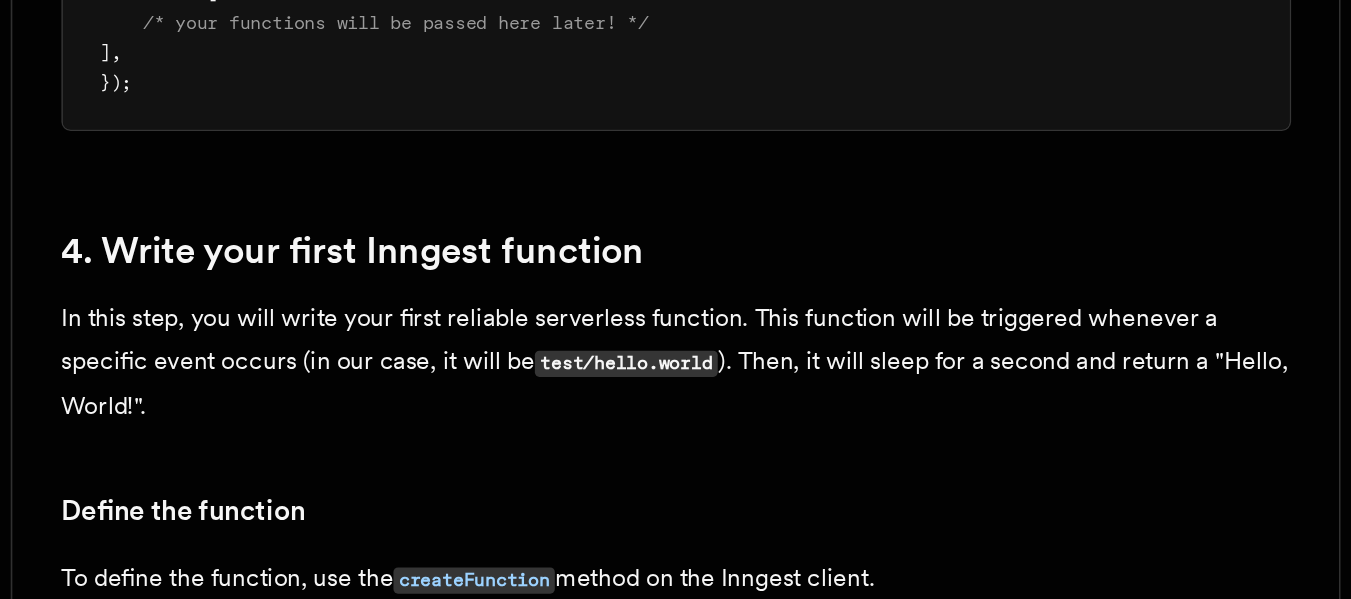 scroll, scrollTop: 3552, scrollLeft: 0, axis: vertical 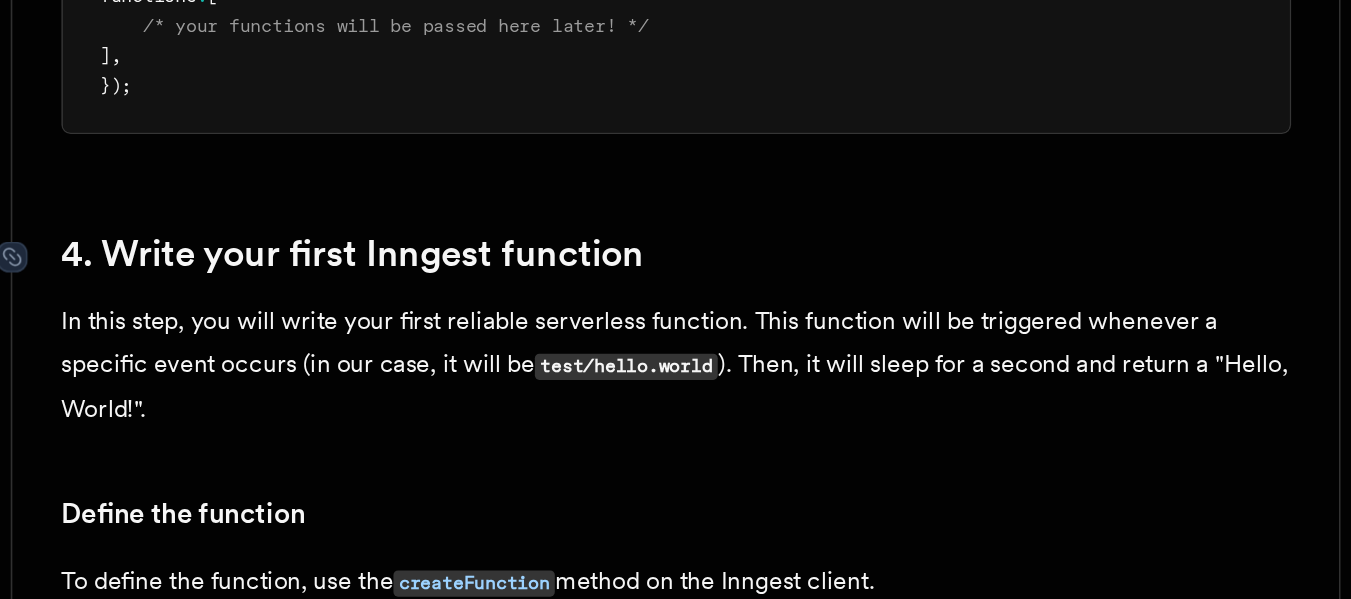 click on "4. Write your first Inngest function" at bounding box center (469, 374) 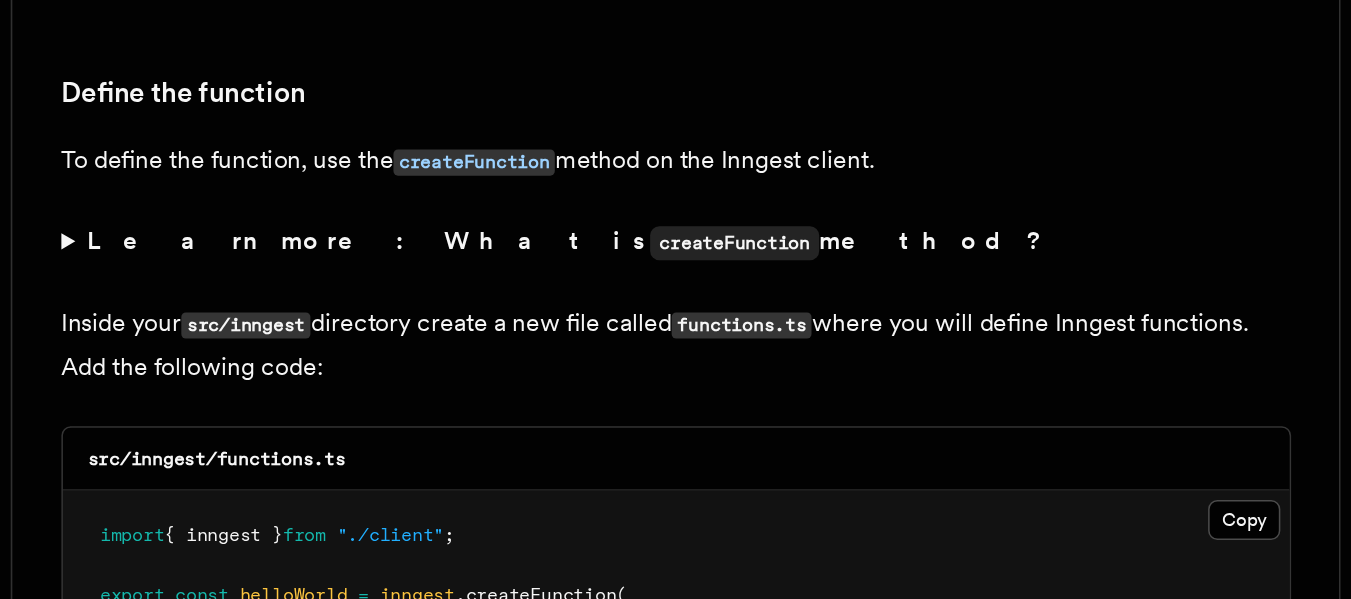 scroll, scrollTop: 3825, scrollLeft: 0, axis: vertical 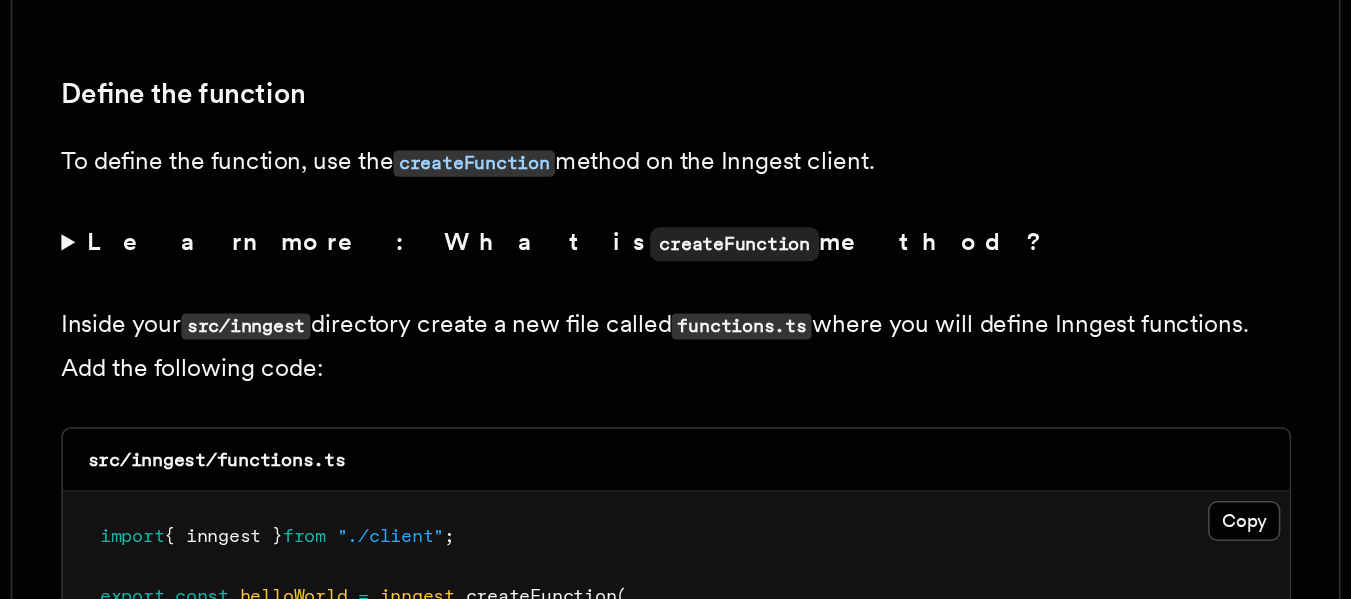 click on "createFunction" at bounding box center [718, 368] 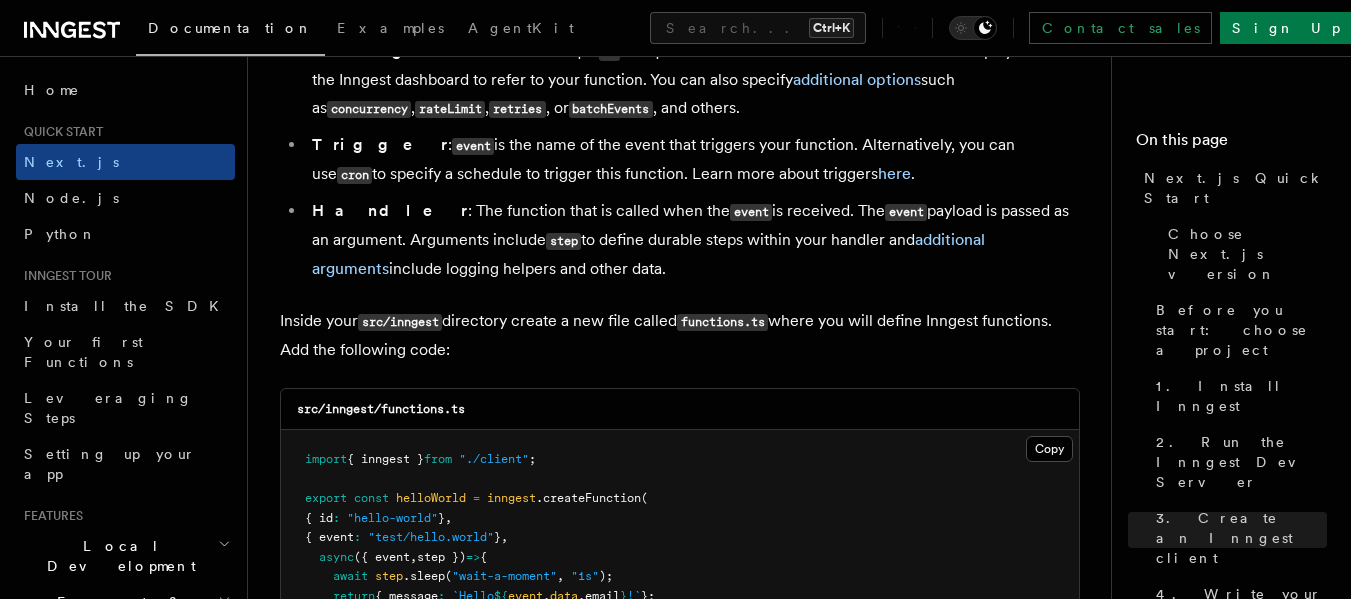 scroll, scrollTop: 4248, scrollLeft: 0, axis: vertical 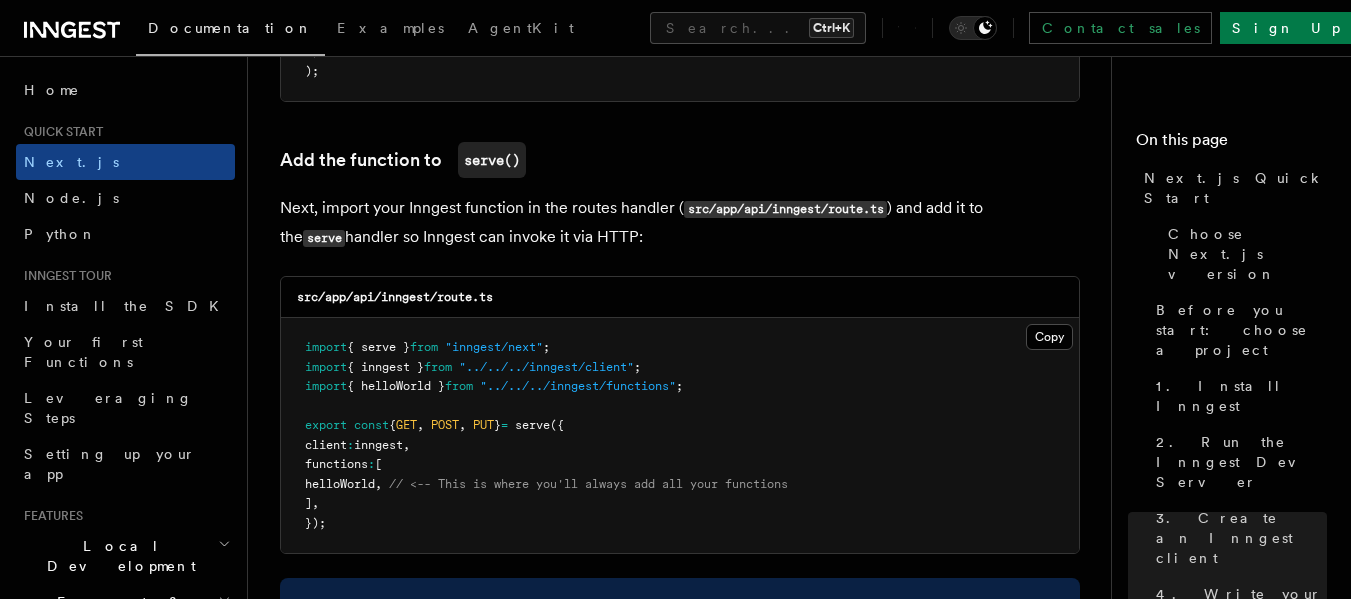 click on "import  { serve }  from   "inngest/next" ;
import  { inngest }  from   "../../../inngest/client" ;
import  { helloWorld }  from   "../../../inngest/functions" ;
export   const  {  GET ,   POST ,   PUT  }  =   serve ({
client :  inngest ,
functions :  [
helloWorld ,   // <-- This is where you'll always add all your functions
] ,
});" at bounding box center [680, 435] 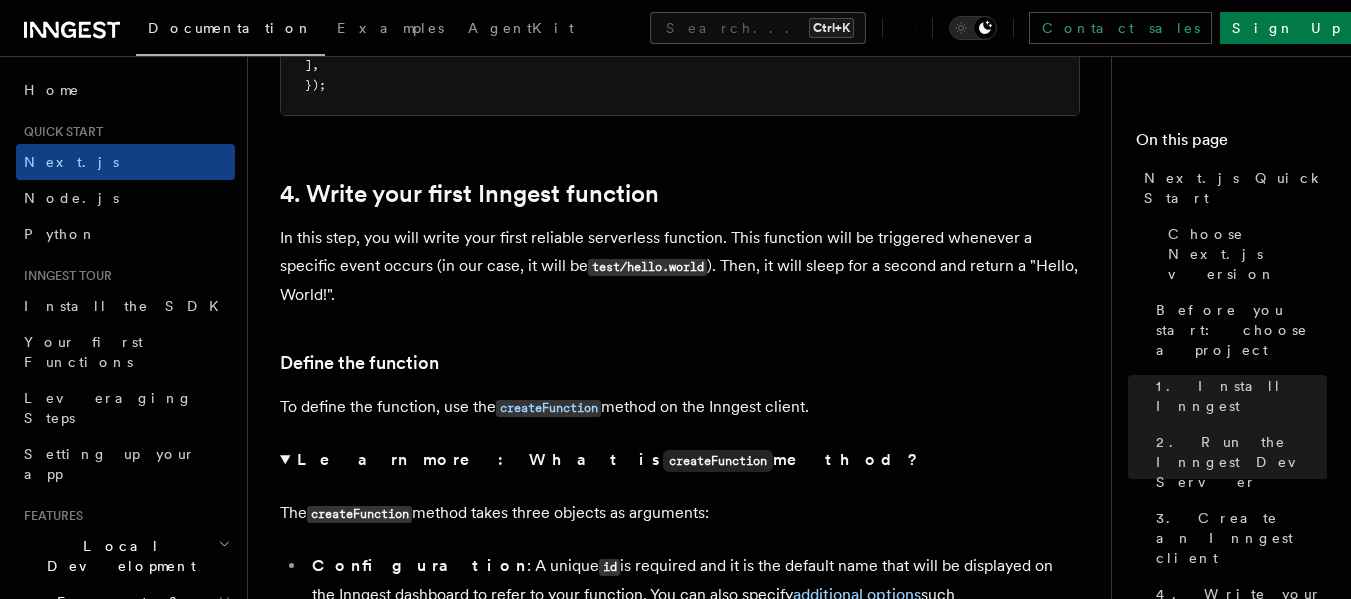 scroll, scrollTop: 3786, scrollLeft: 0, axis: vertical 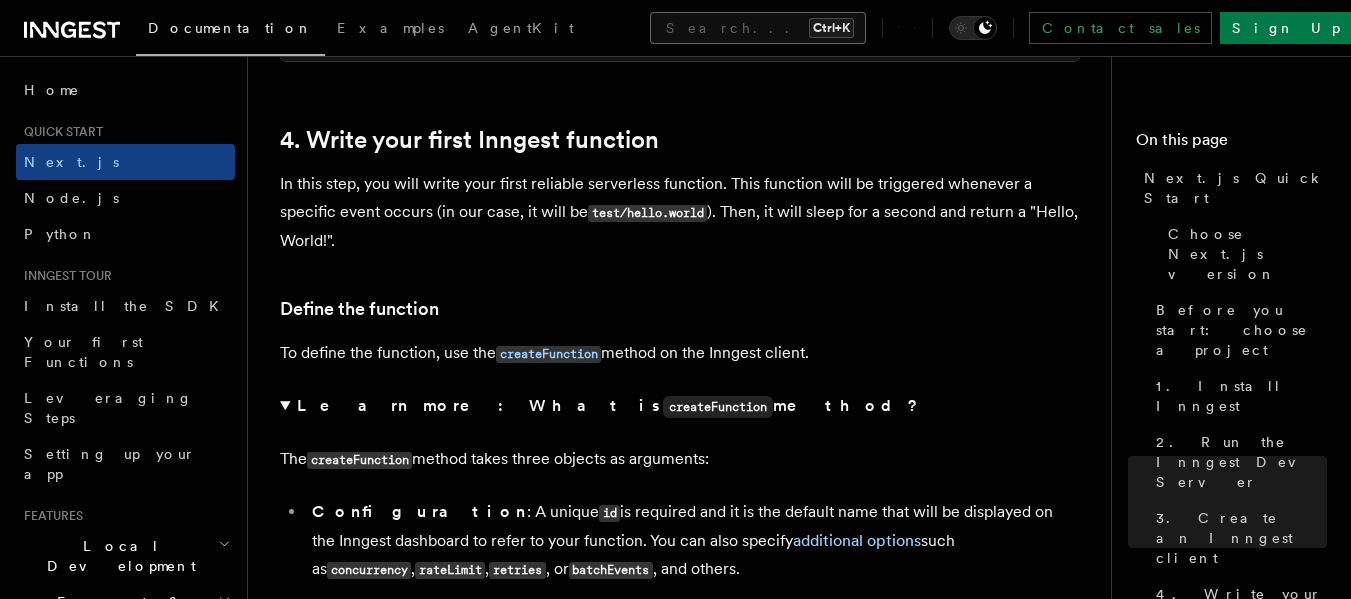 click on "Search... Ctrl+K" at bounding box center [758, 28] 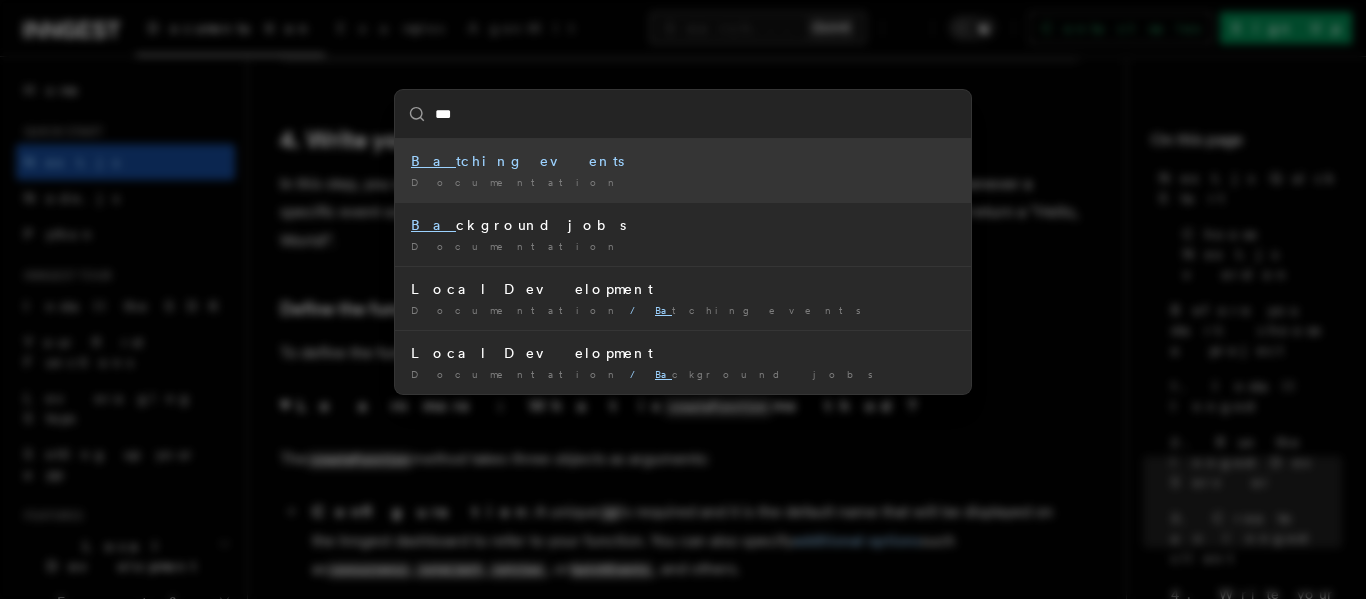 type on "****" 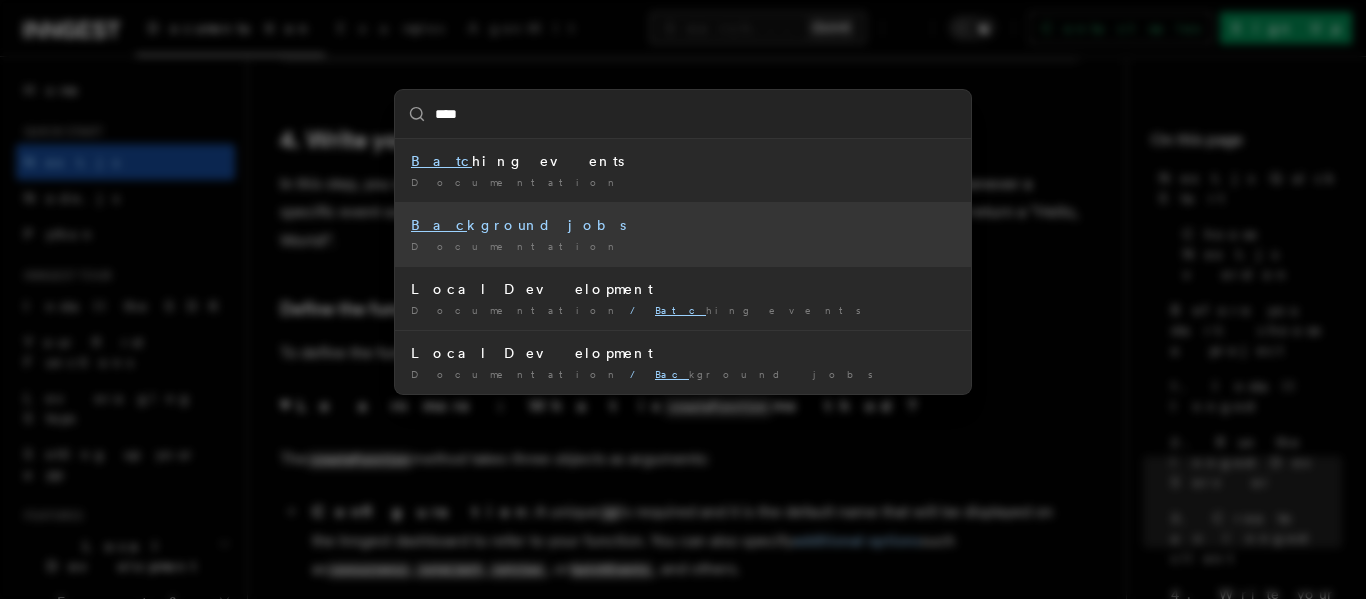 type 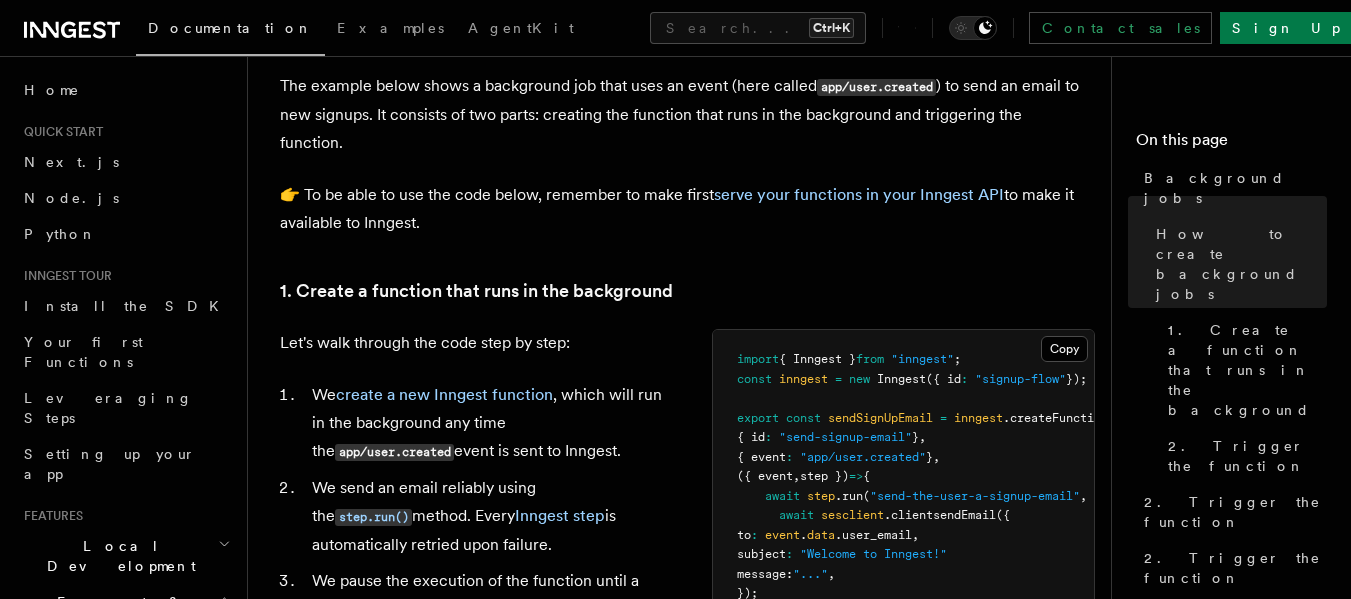 scroll, scrollTop: 541, scrollLeft: 0, axis: vertical 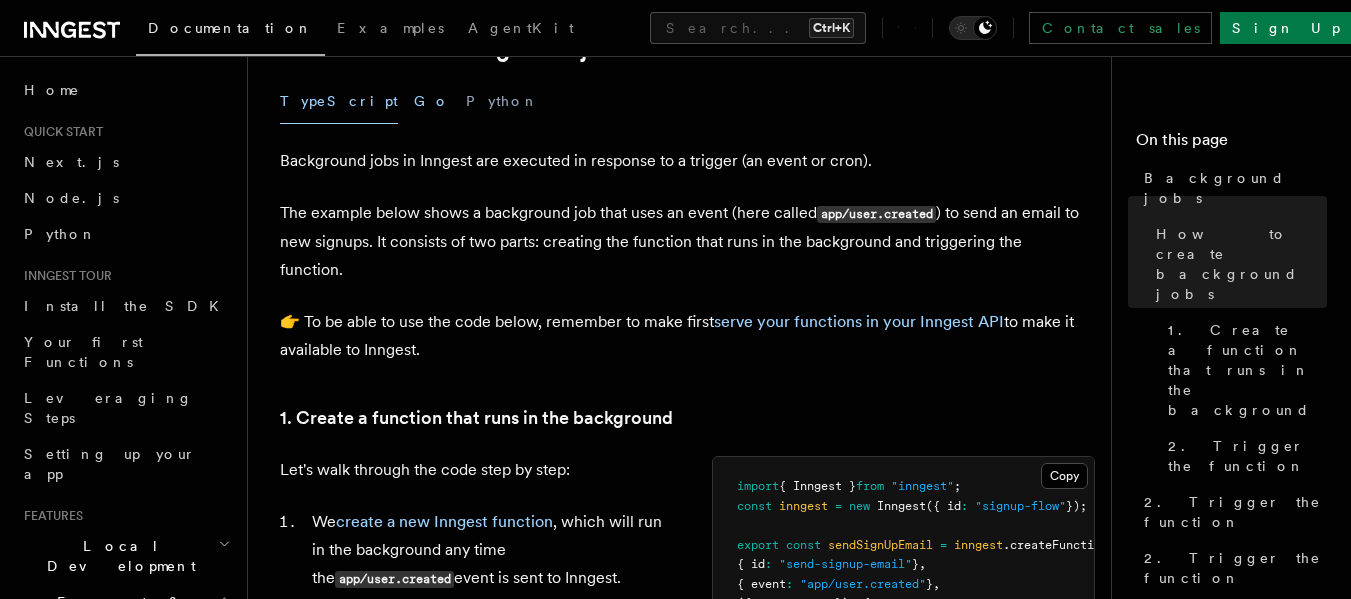 click on "Go" at bounding box center [432, 101] 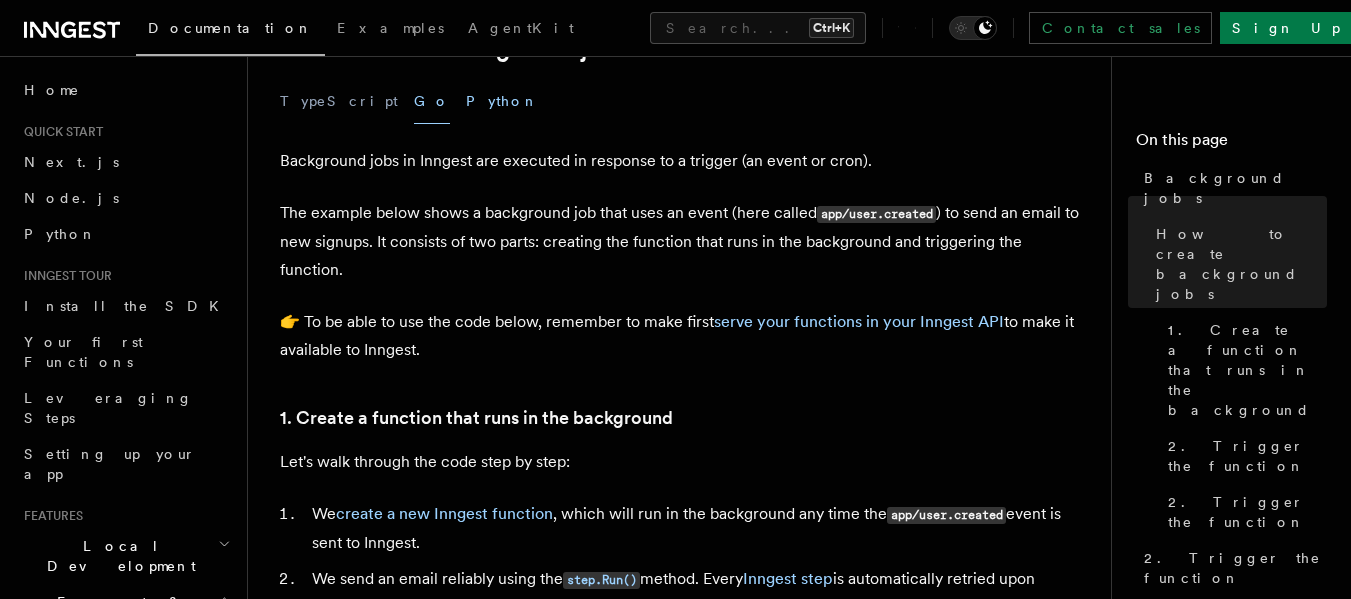 click on "Python" at bounding box center (502, 101) 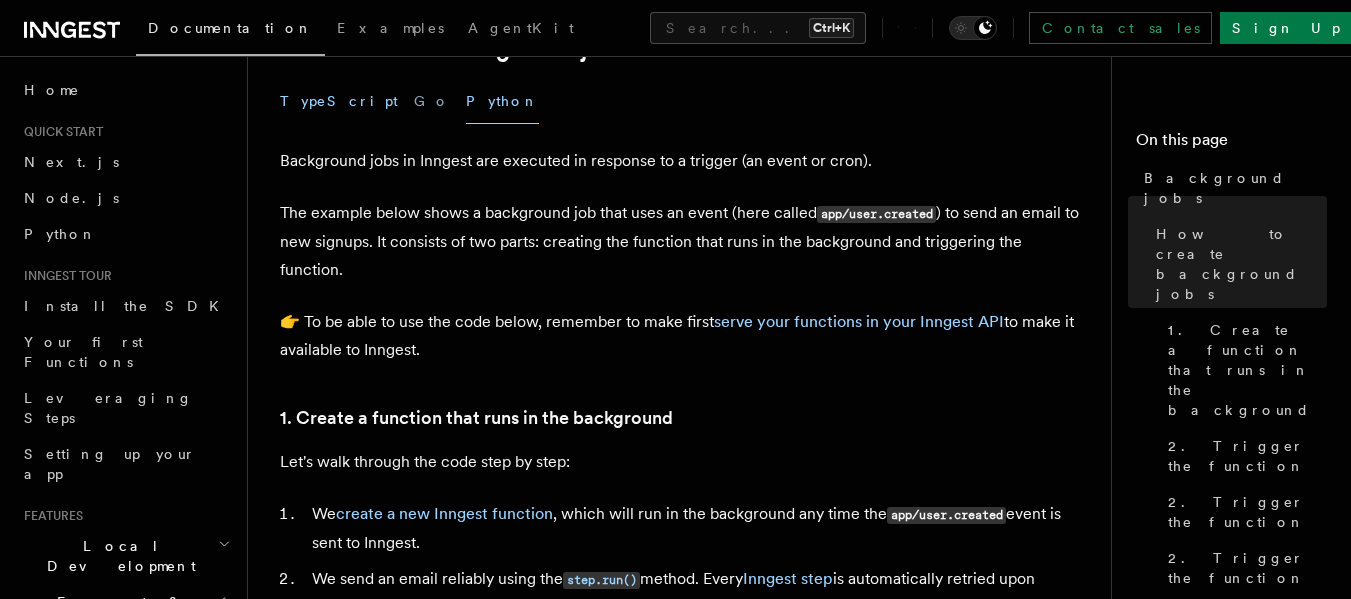 click on "TypeScript" at bounding box center (339, 101) 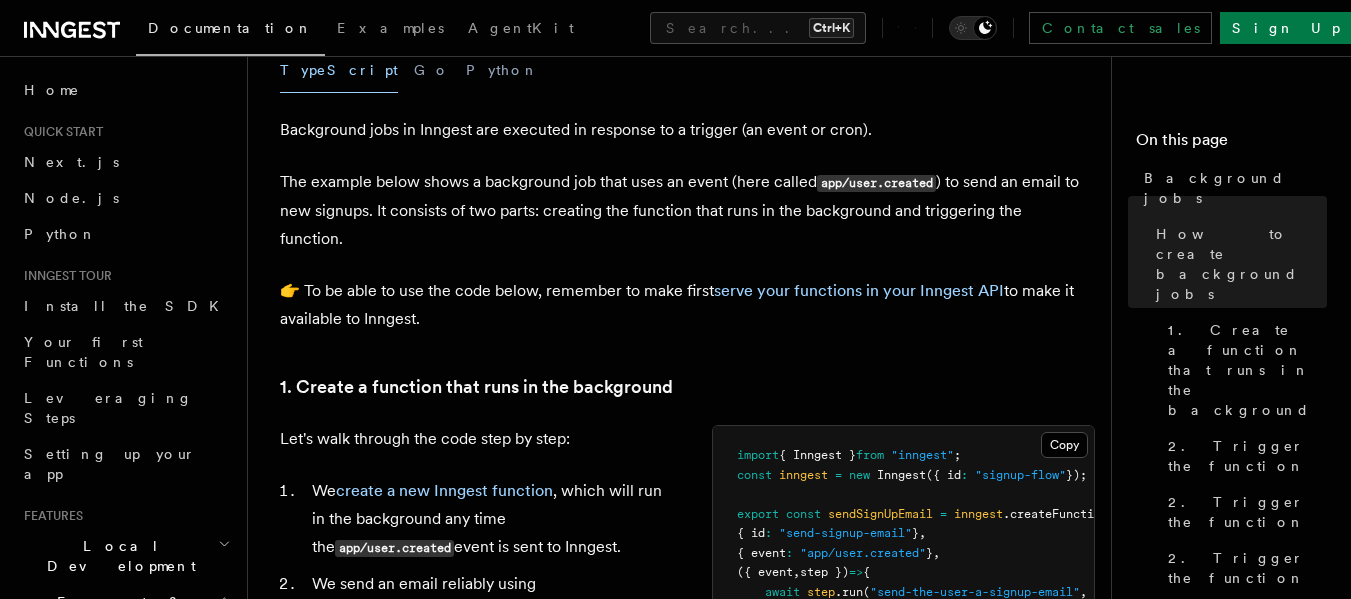 scroll, scrollTop: 447, scrollLeft: 0, axis: vertical 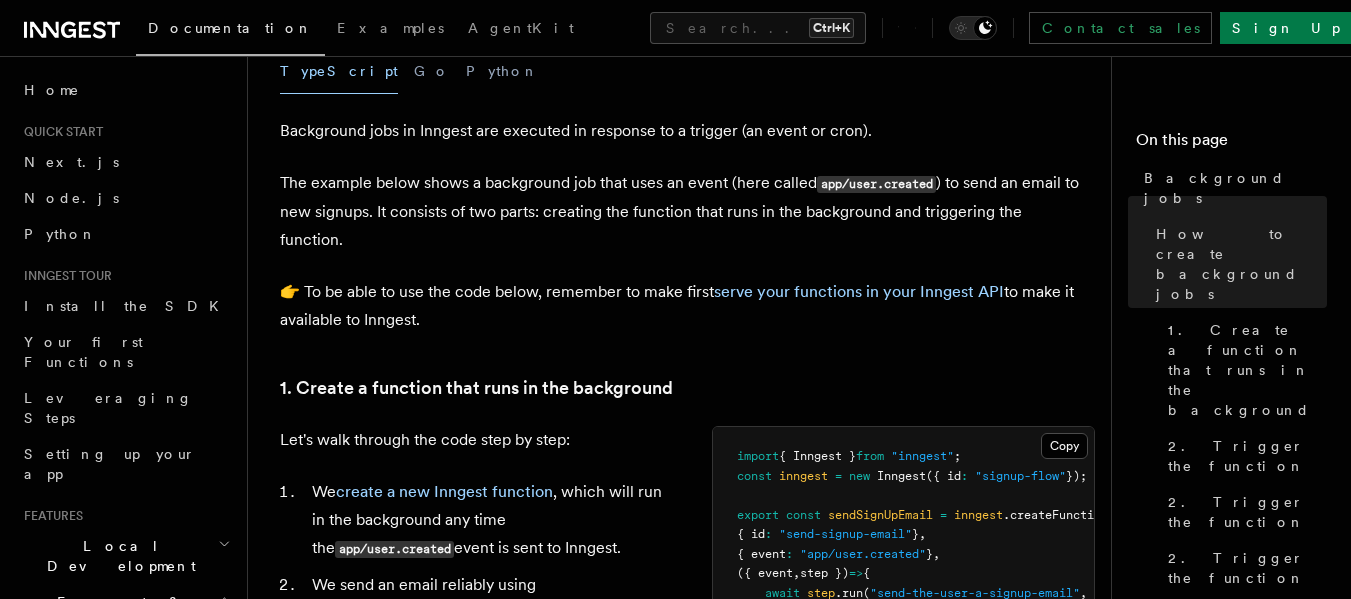 drag, startPoint x: 511, startPoint y: 223, endPoint x: 476, endPoint y: 236, distance: 37.336308 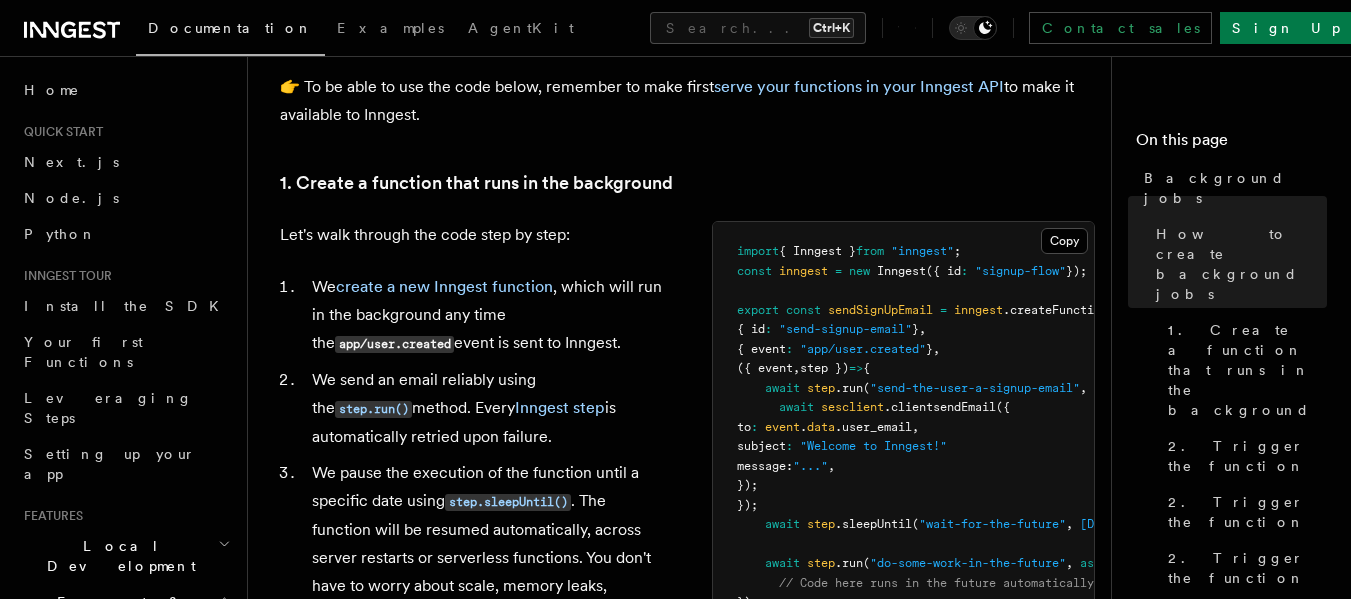 scroll, scrollTop: 660, scrollLeft: 0, axis: vertical 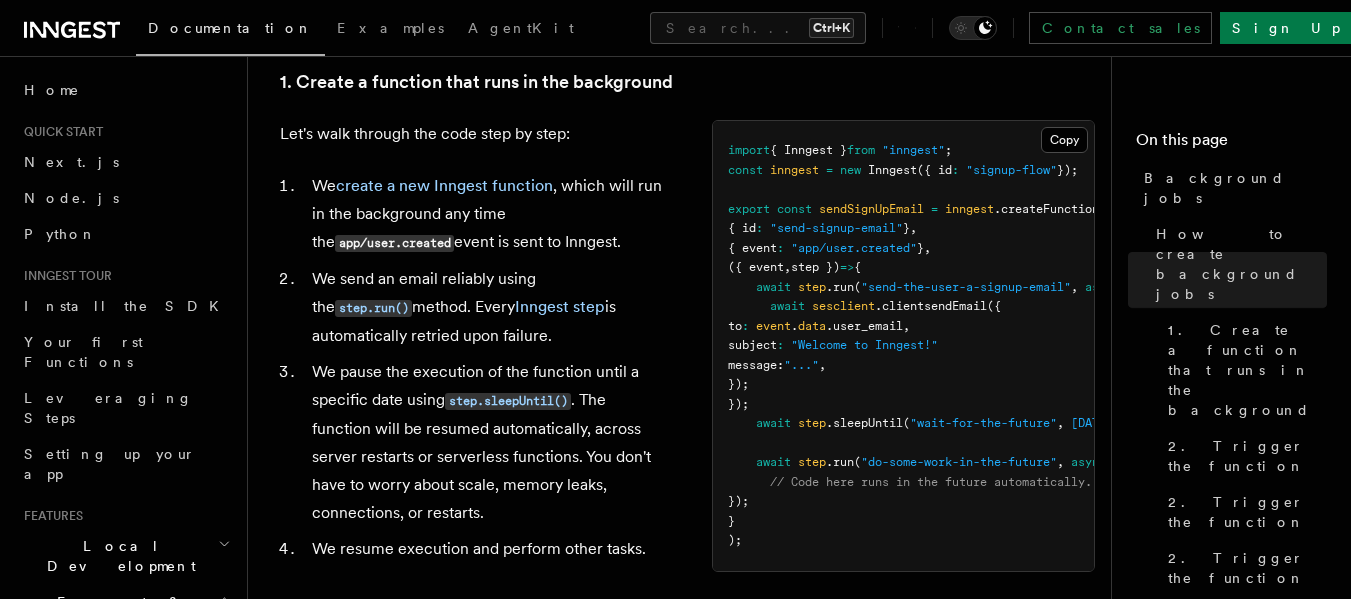 click on ""Welcome to Inngest!"" at bounding box center (864, 345) 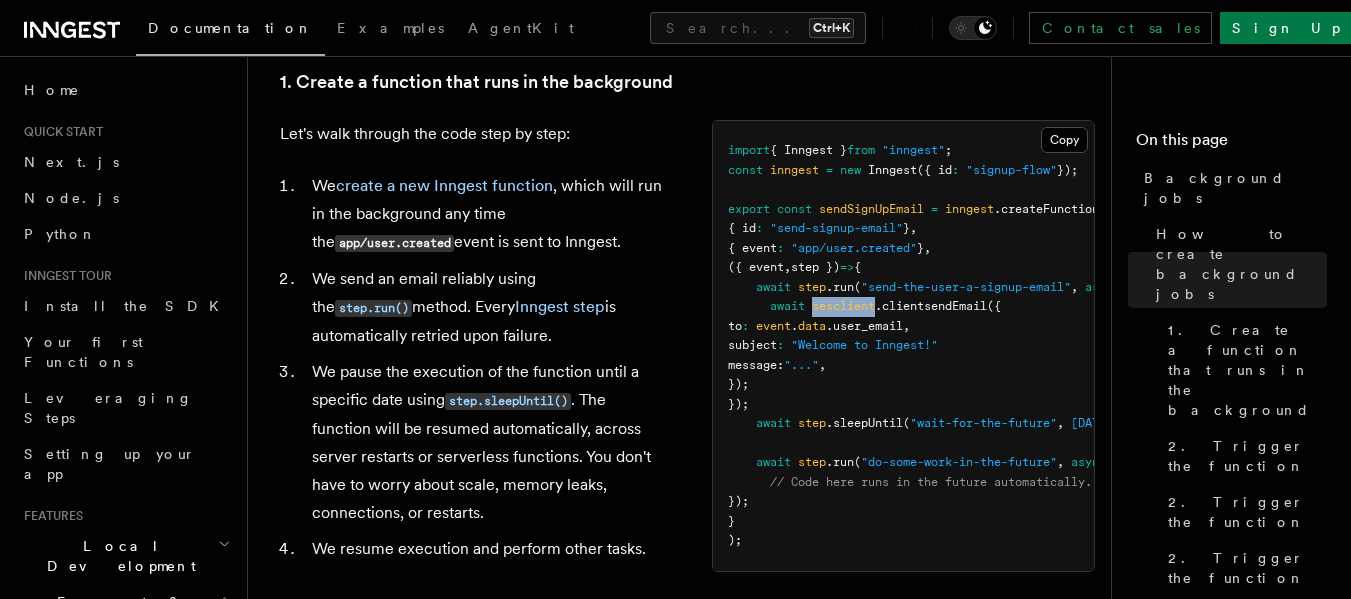 click on "sesclient" at bounding box center [843, 306] 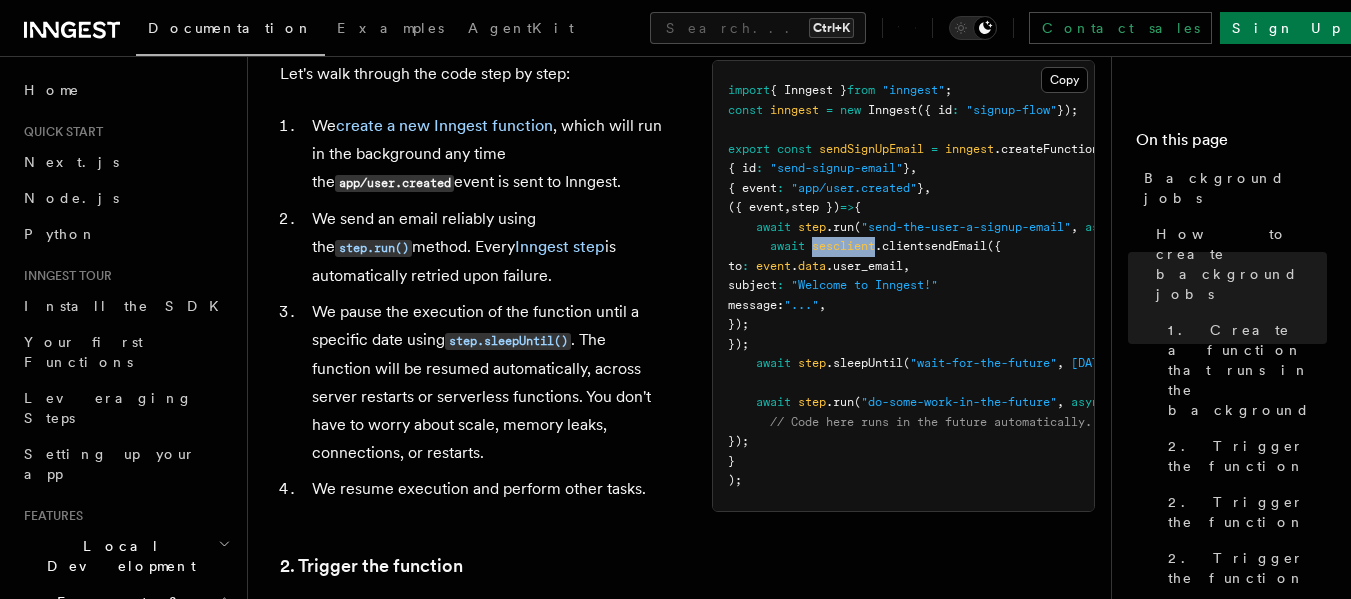 scroll, scrollTop: 812, scrollLeft: 0, axis: vertical 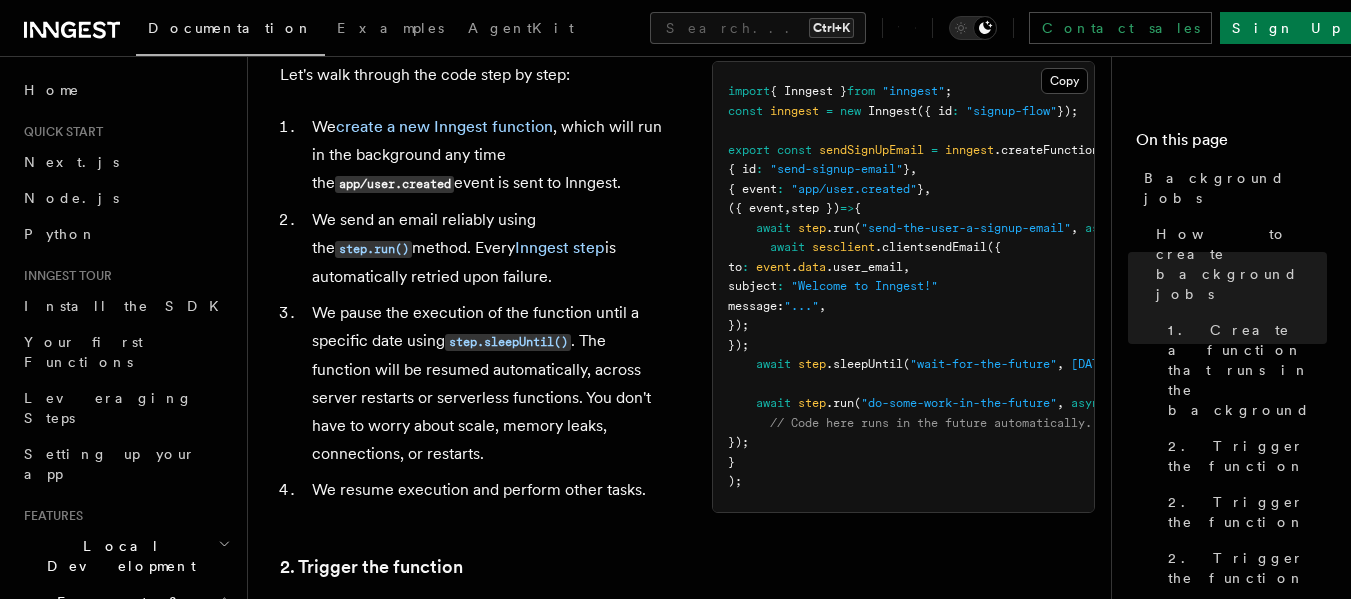 click on "await   step .sleepUntil ( "wait-for-the-future" ,   [DATE] );" at bounding box center [904, 287] 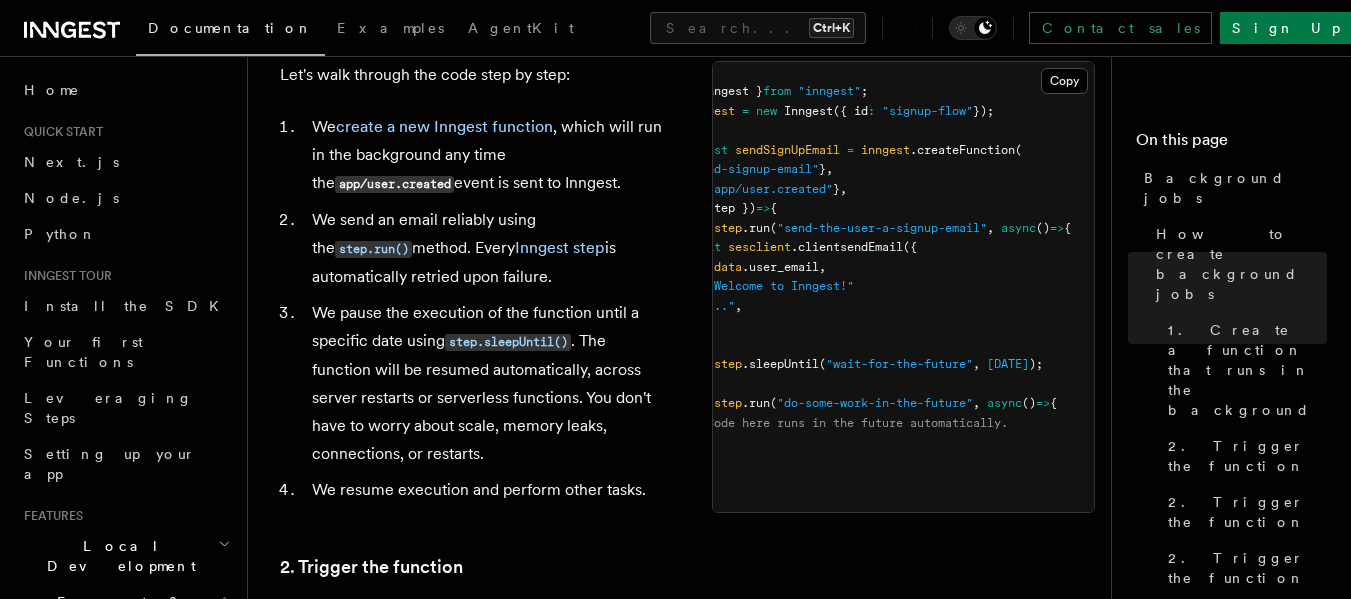 scroll, scrollTop: 0, scrollLeft: 0, axis: both 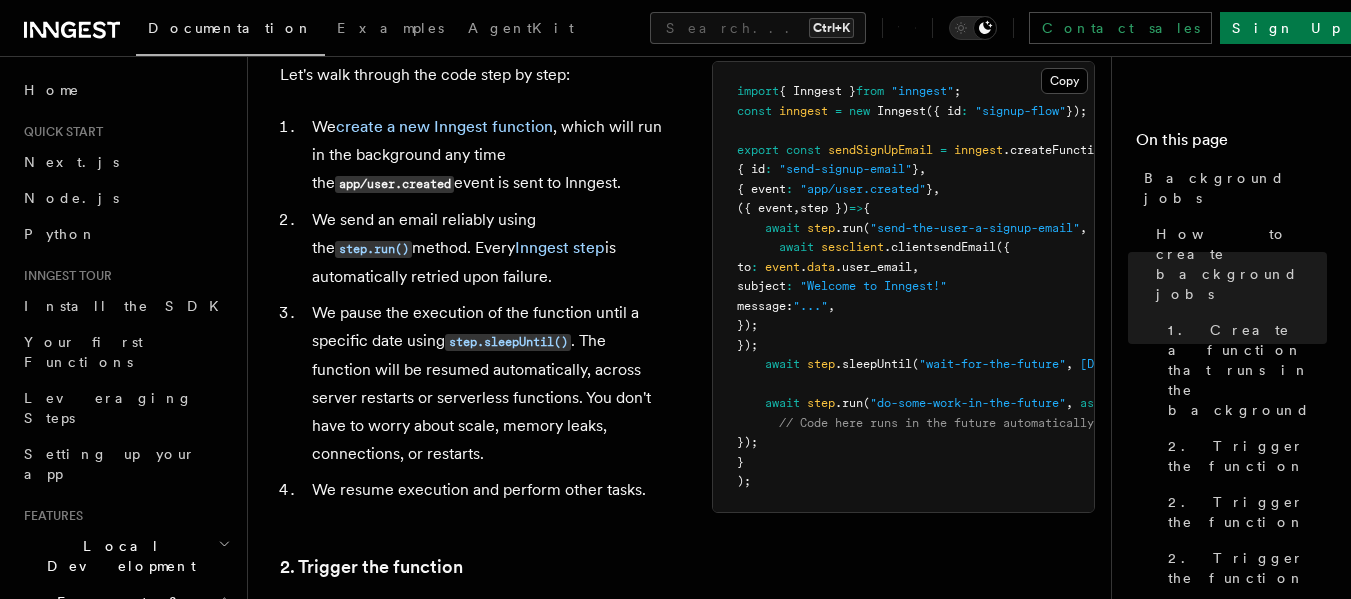 click on "We resume execution and perform other tasks." at bounding box center [485, 490] 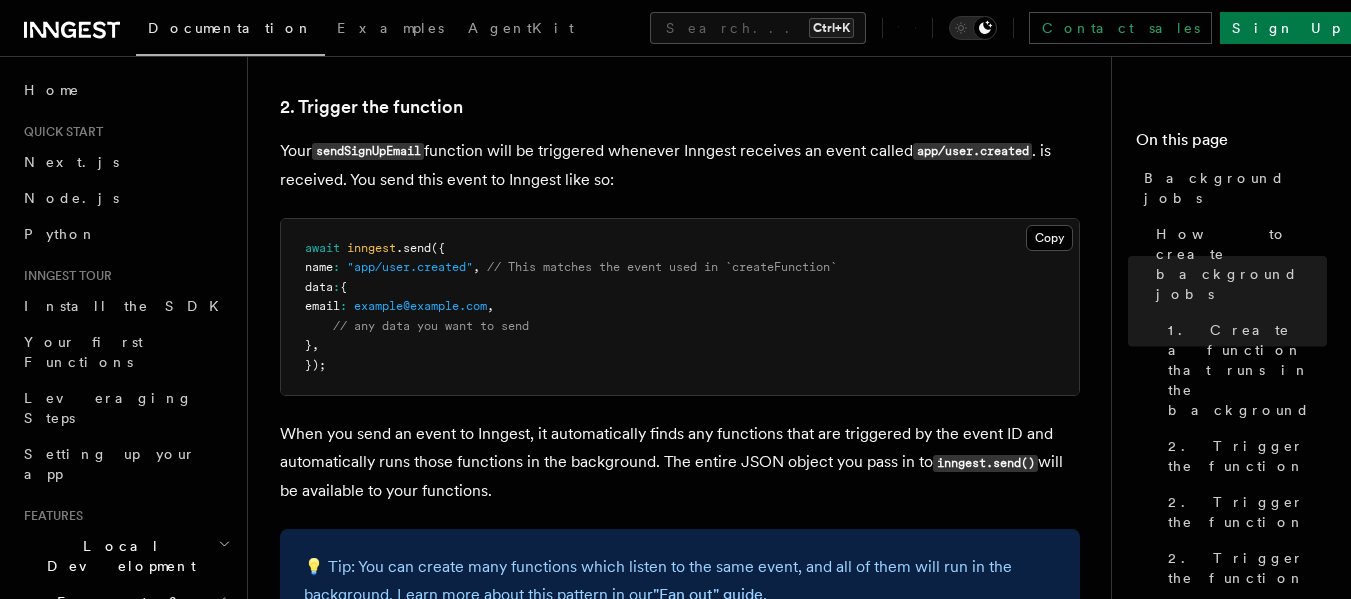 scroll, scrollTop: 1312, scrollLeft: 0, axis: vertical 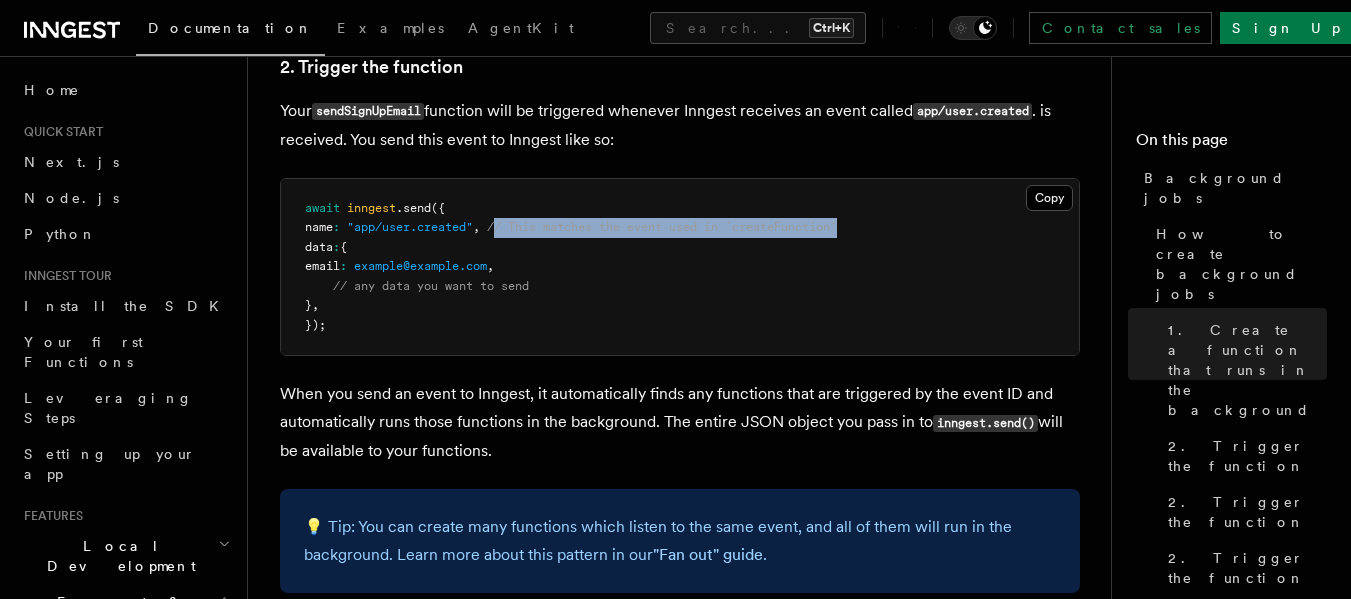 drag, startPoint x: 517, startPoint y: 237, endPoint x: 878, endPoint y: 243, distance: 361.04987 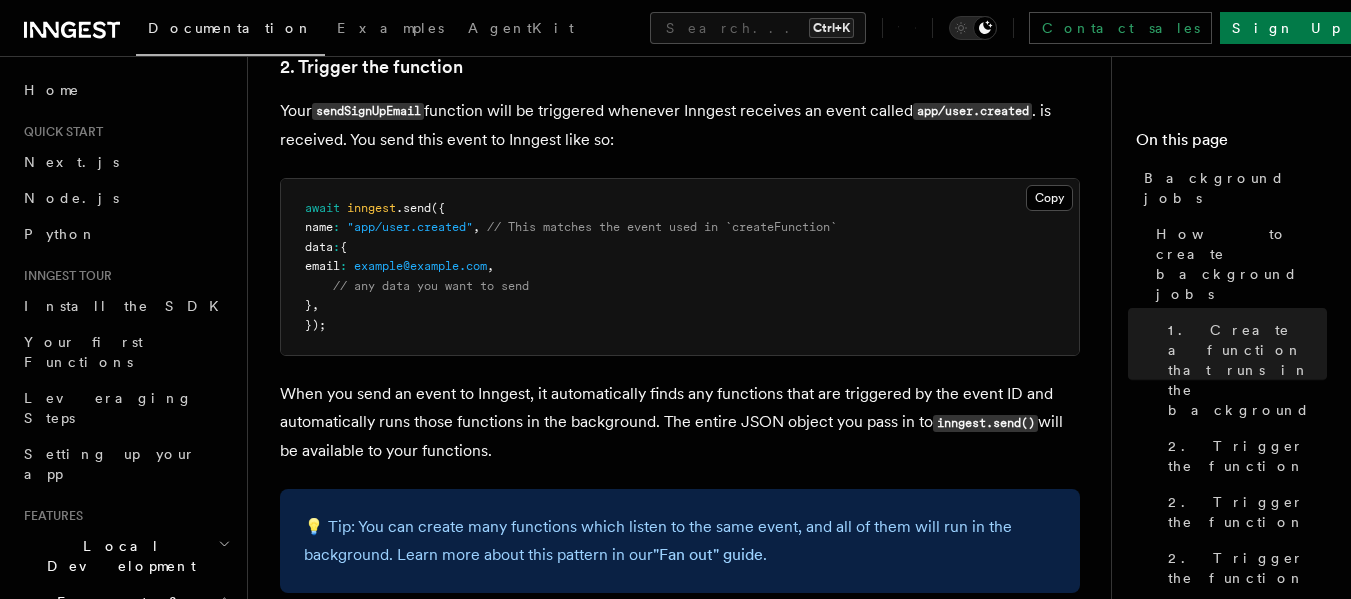 click on "await   inngest .send ({
name :   "app/user.created" ,
data :  {
email :   "example@example.com" ,
} ,
});" at bounding box center (680, 267) 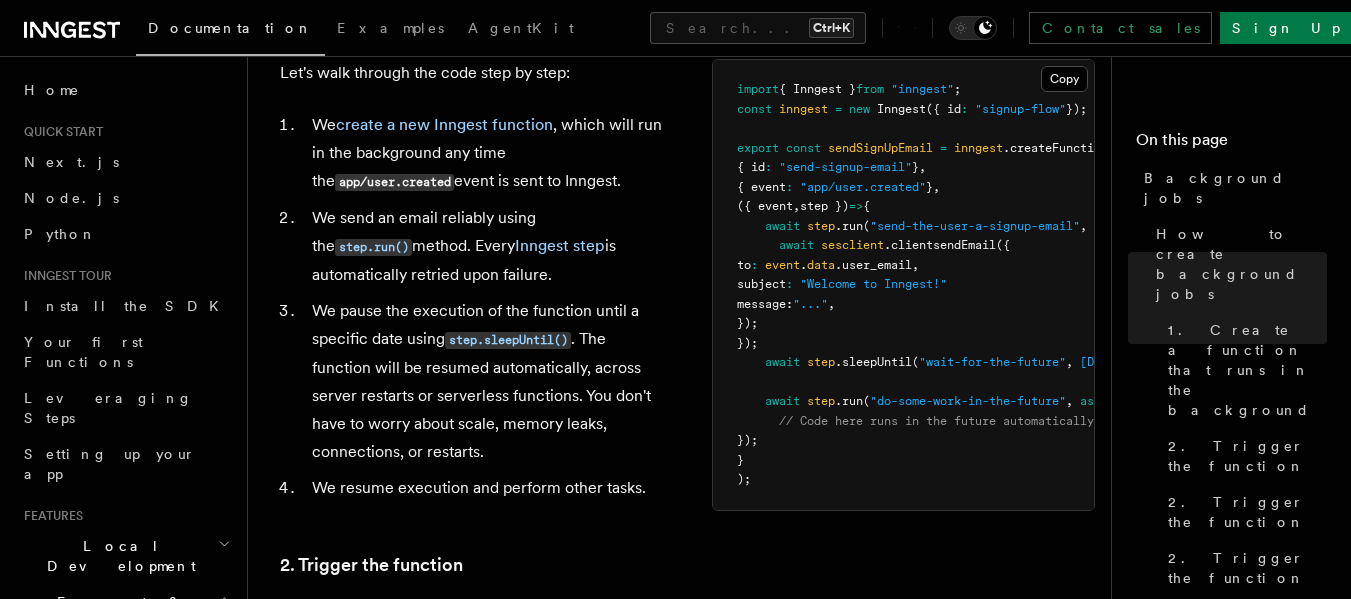 scroll, scrollTop: 812, scrollLeft: 0, axis: vertical 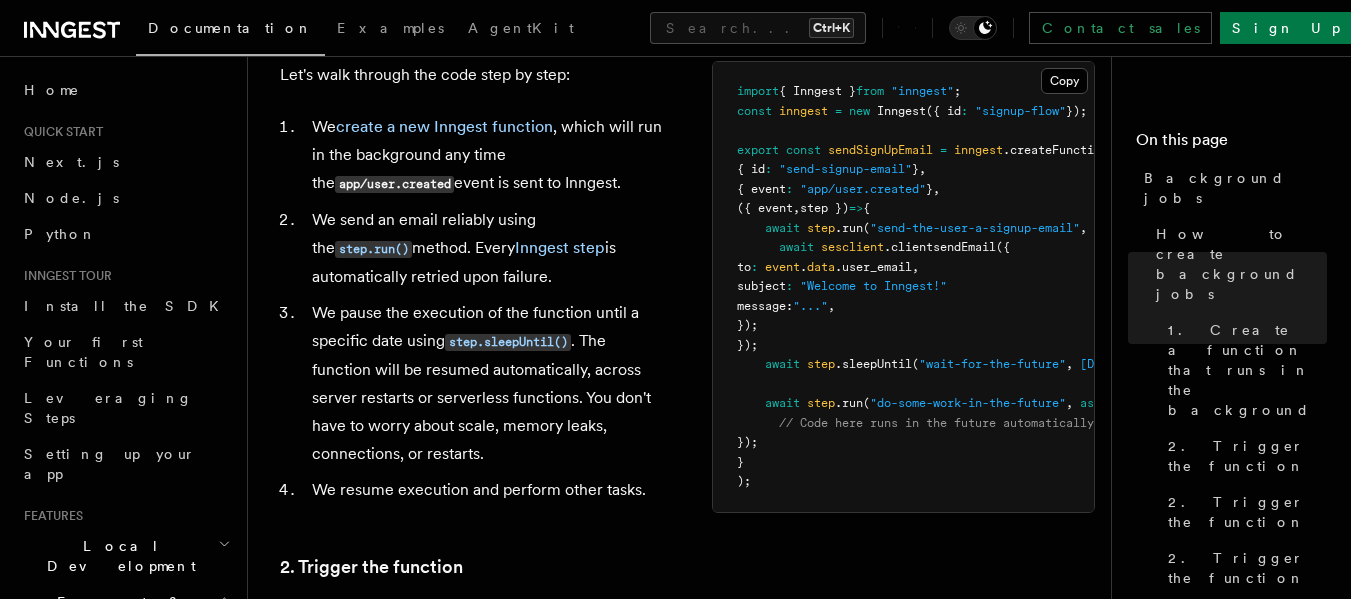 click on "step" at bounding box center (821, 228) 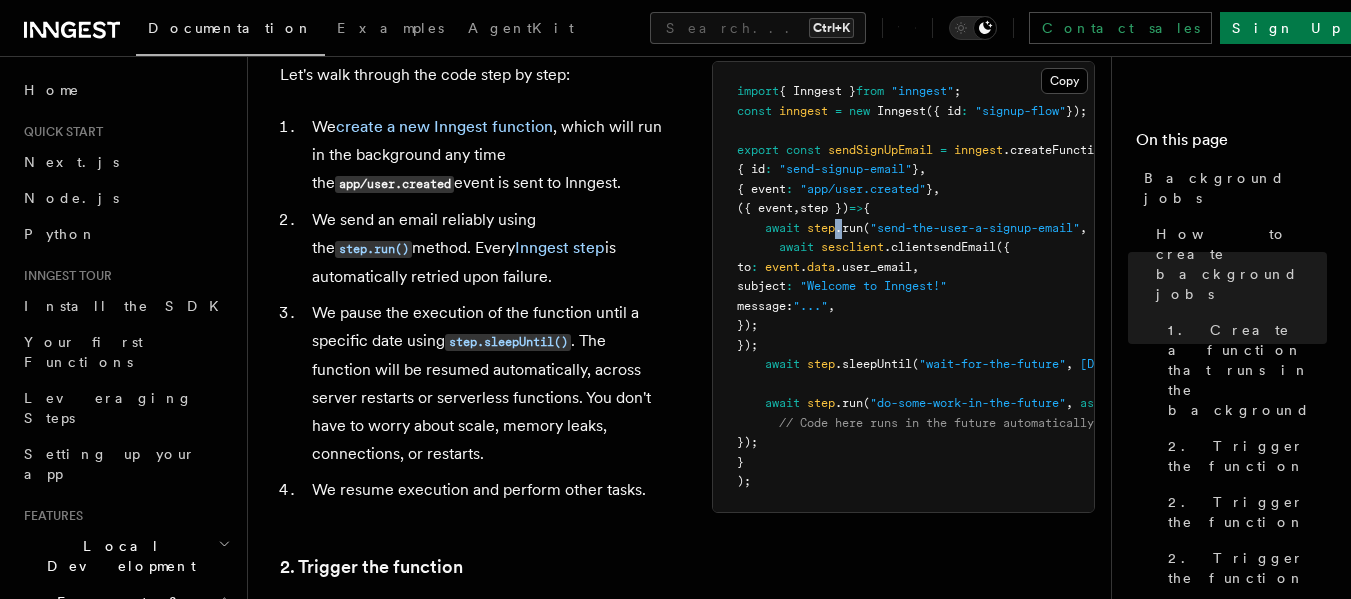 click on "step" at bounding box center (821, 228) 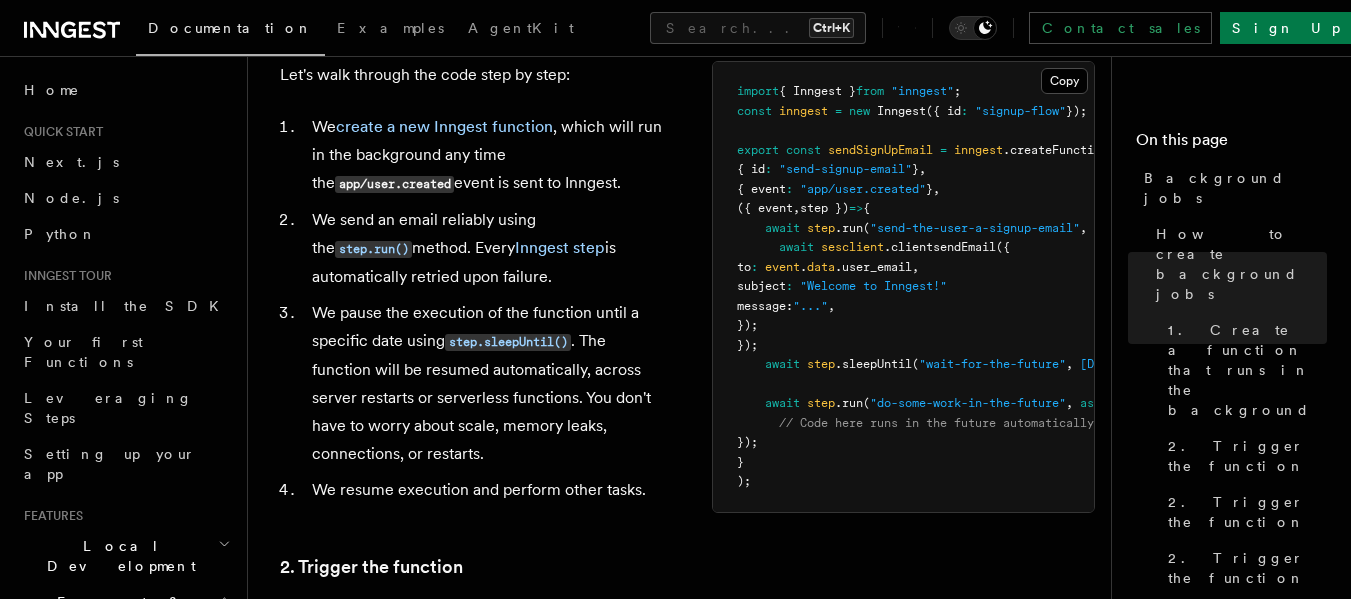 click on "data" at bounding box center (821, 267) 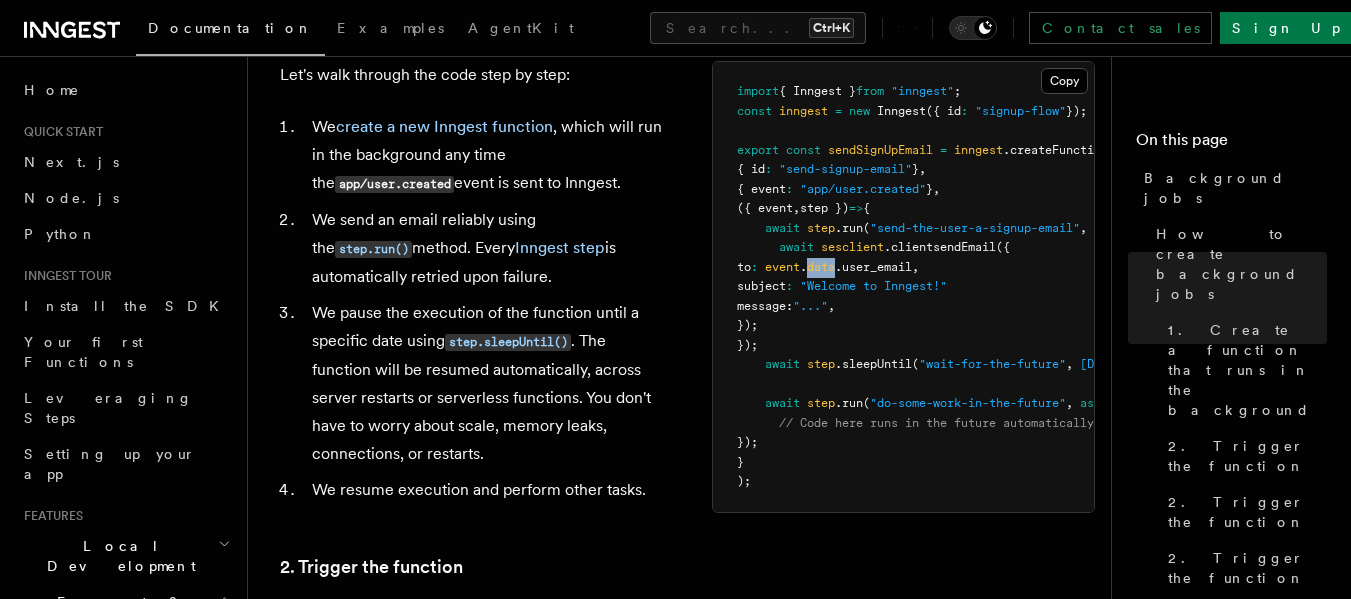 click on "data" at bounding box center [821, 267] 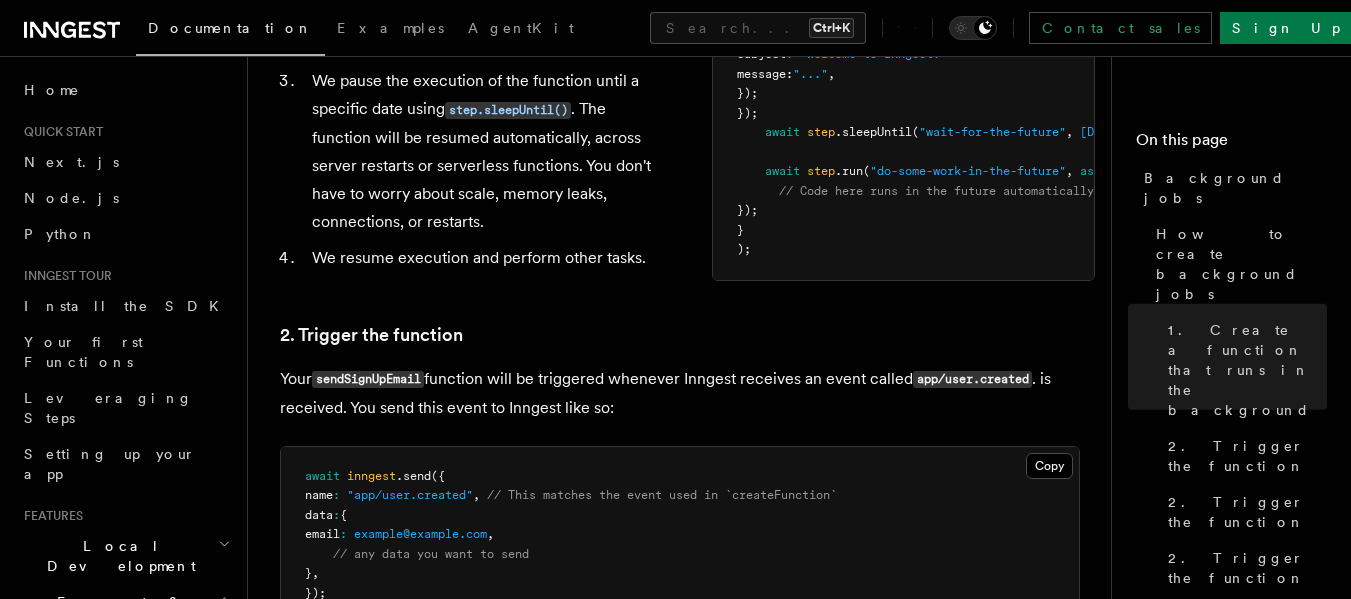 scroll, scrollTop: 1010, scrollLeft: 0, axis: vertical 